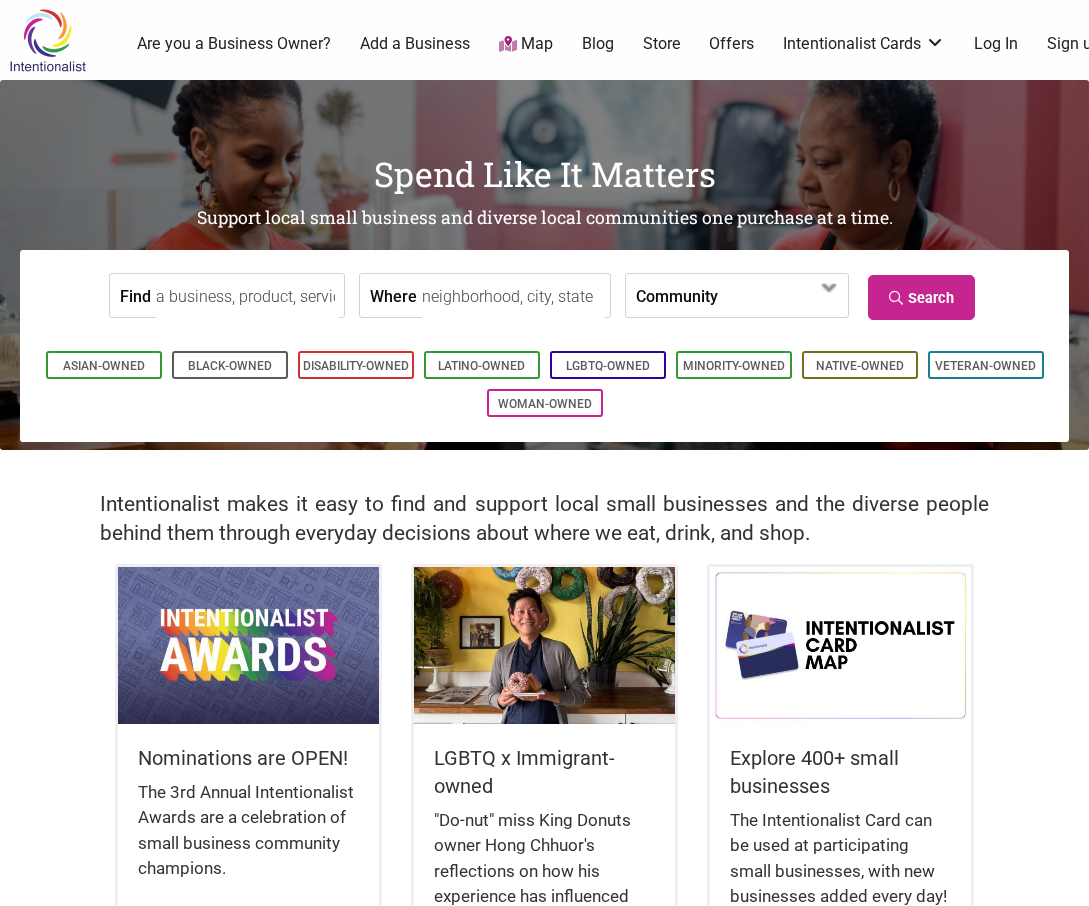scroll, scrollTop: 0, scrollLeft: 0, axis: both 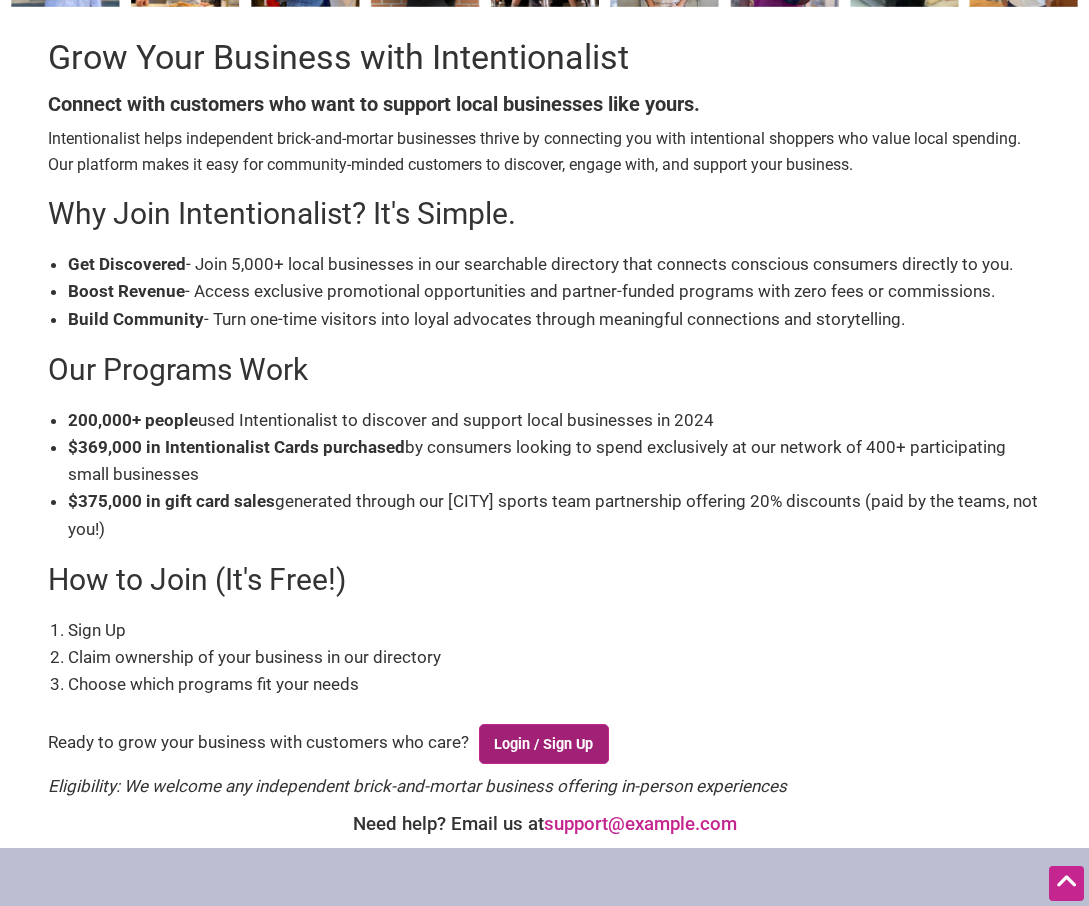 click on "Login / Sign Up" at bounding box center (544, 744) 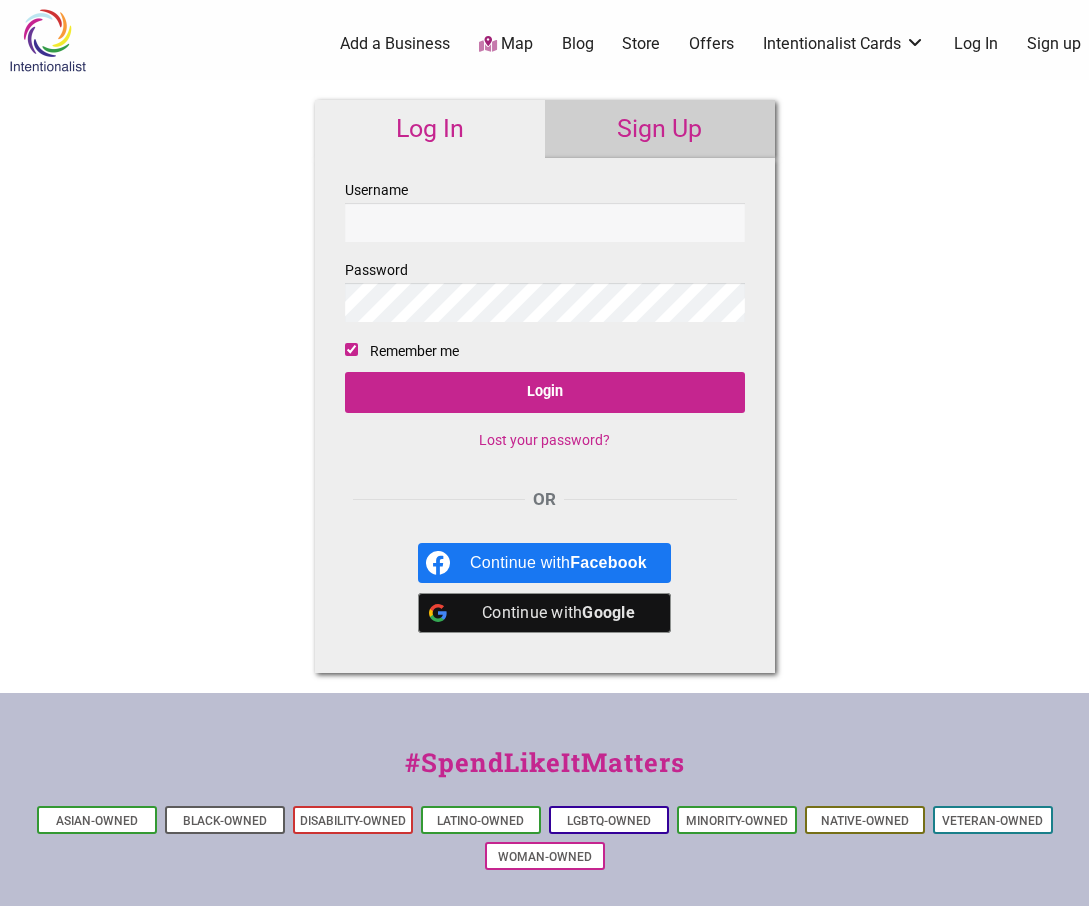 scroll, scrollTop: 0, scrollLeft: 0, axis: both 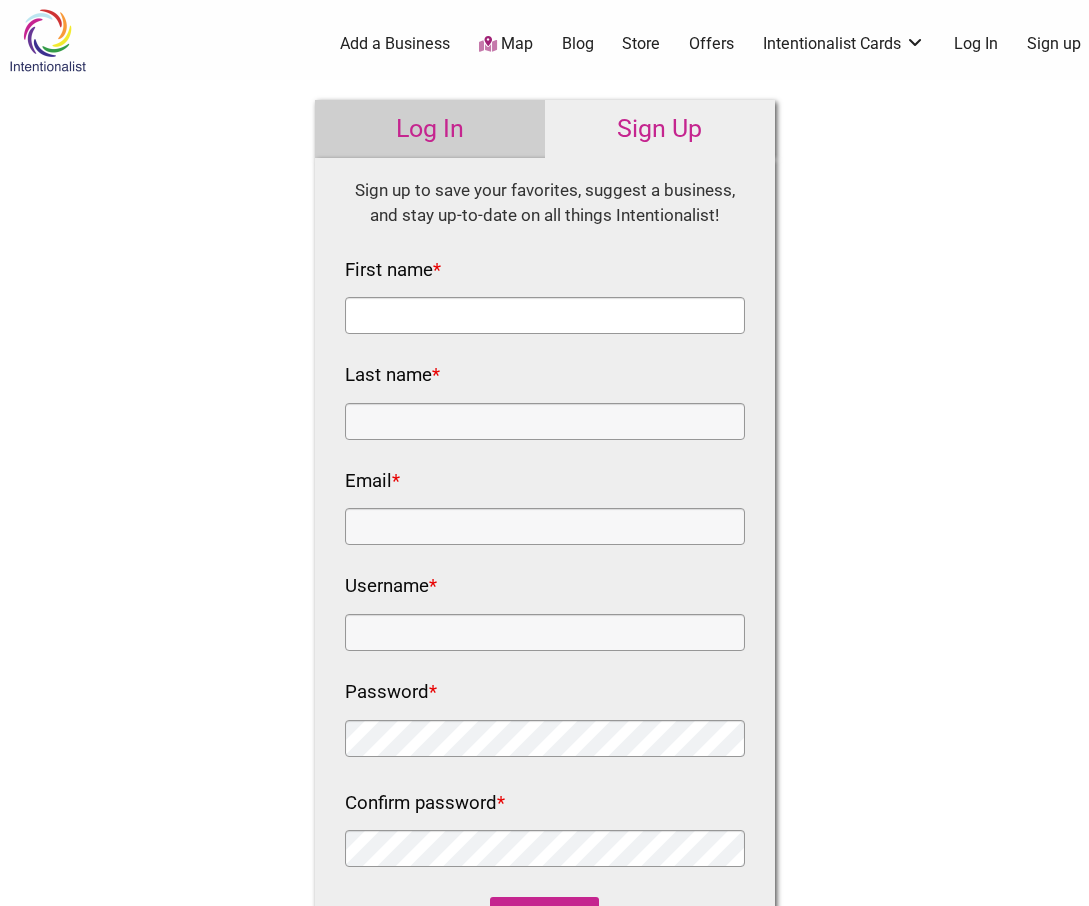 click on "First name  *" at bounding box center [545, 315] 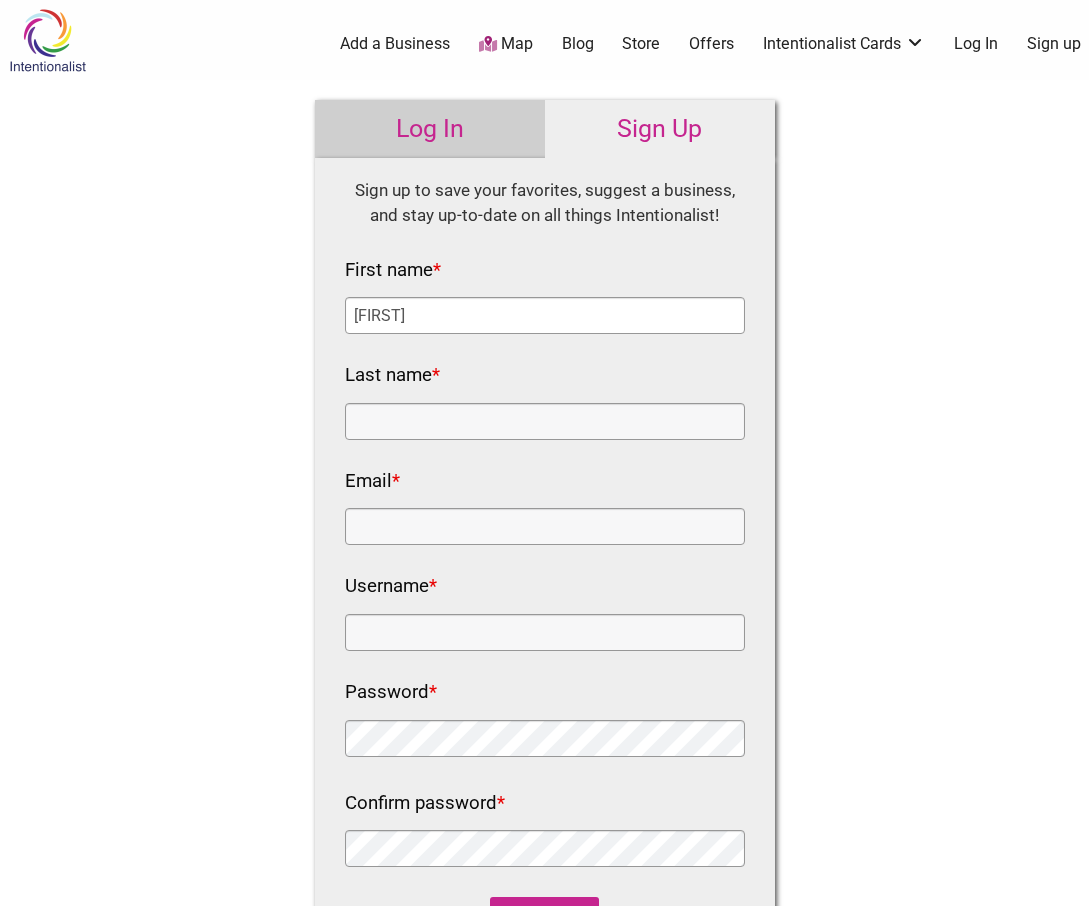 type on "jennifer" 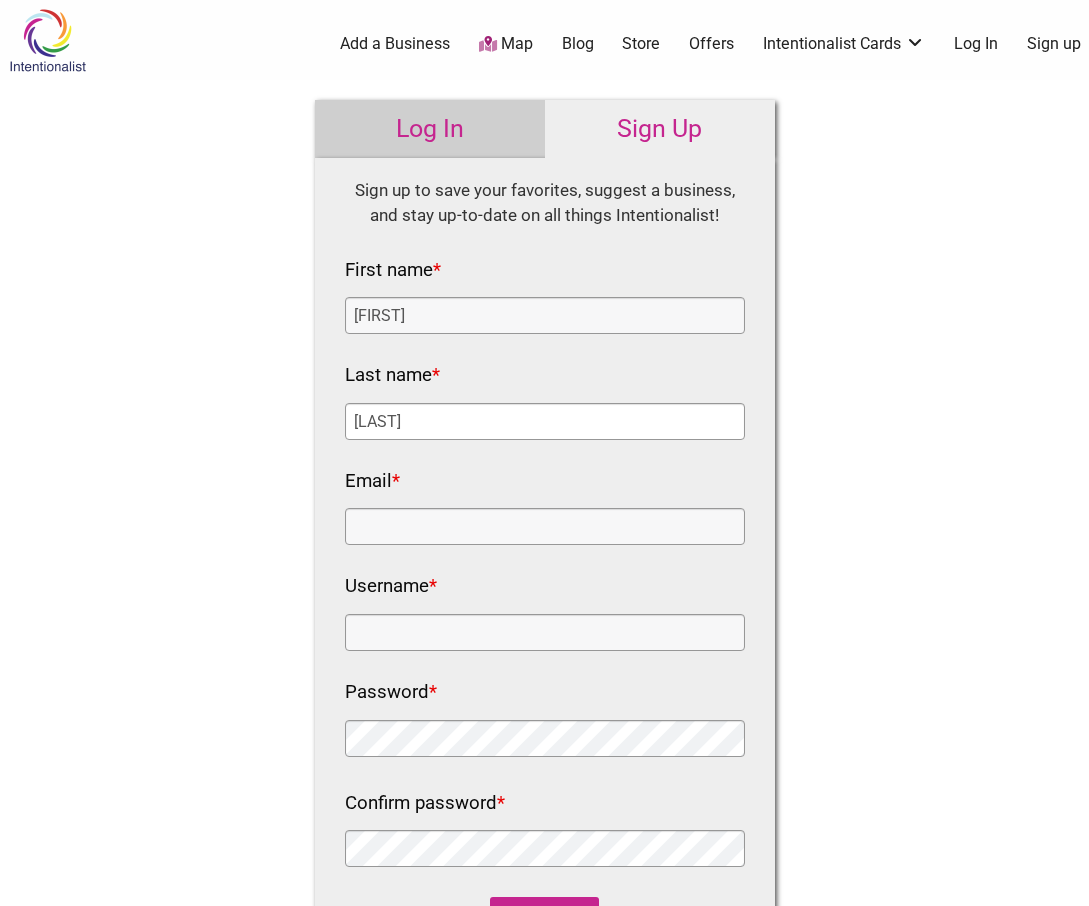 type on "bunder" 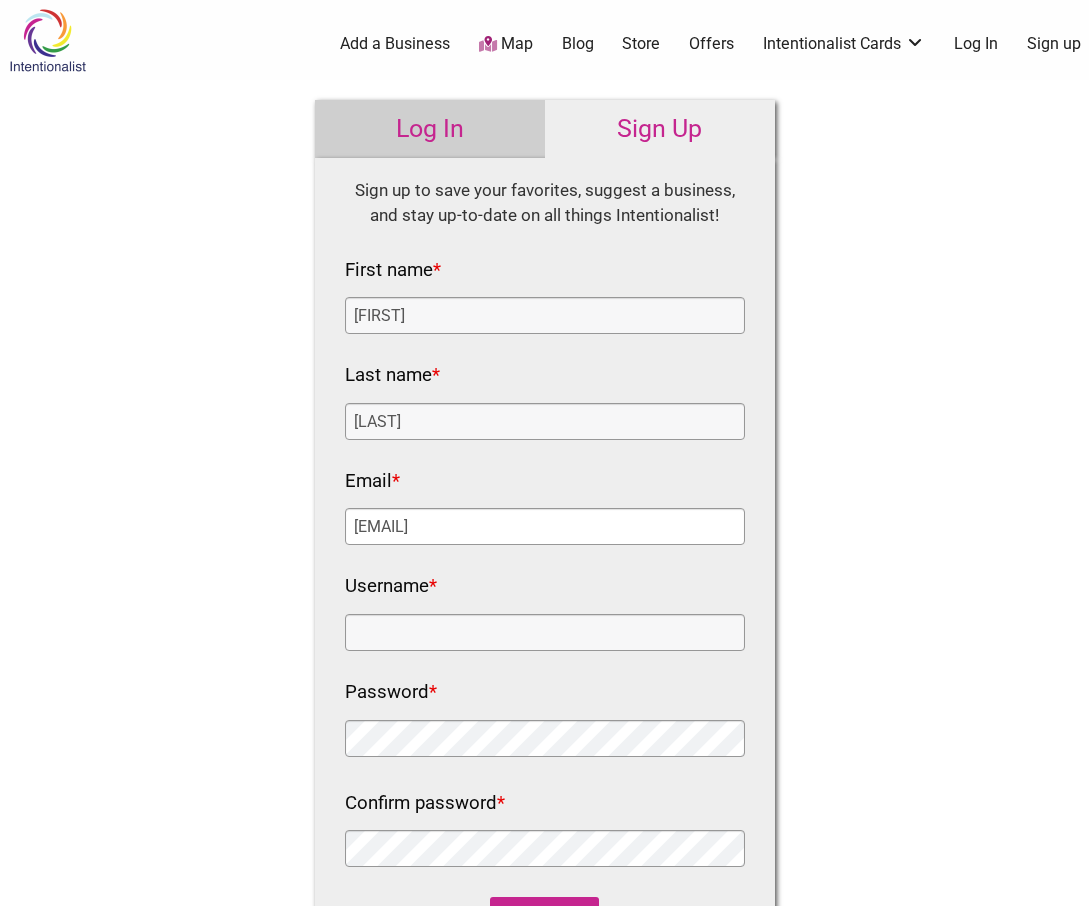 type on "hello@beherenowseattle.com" 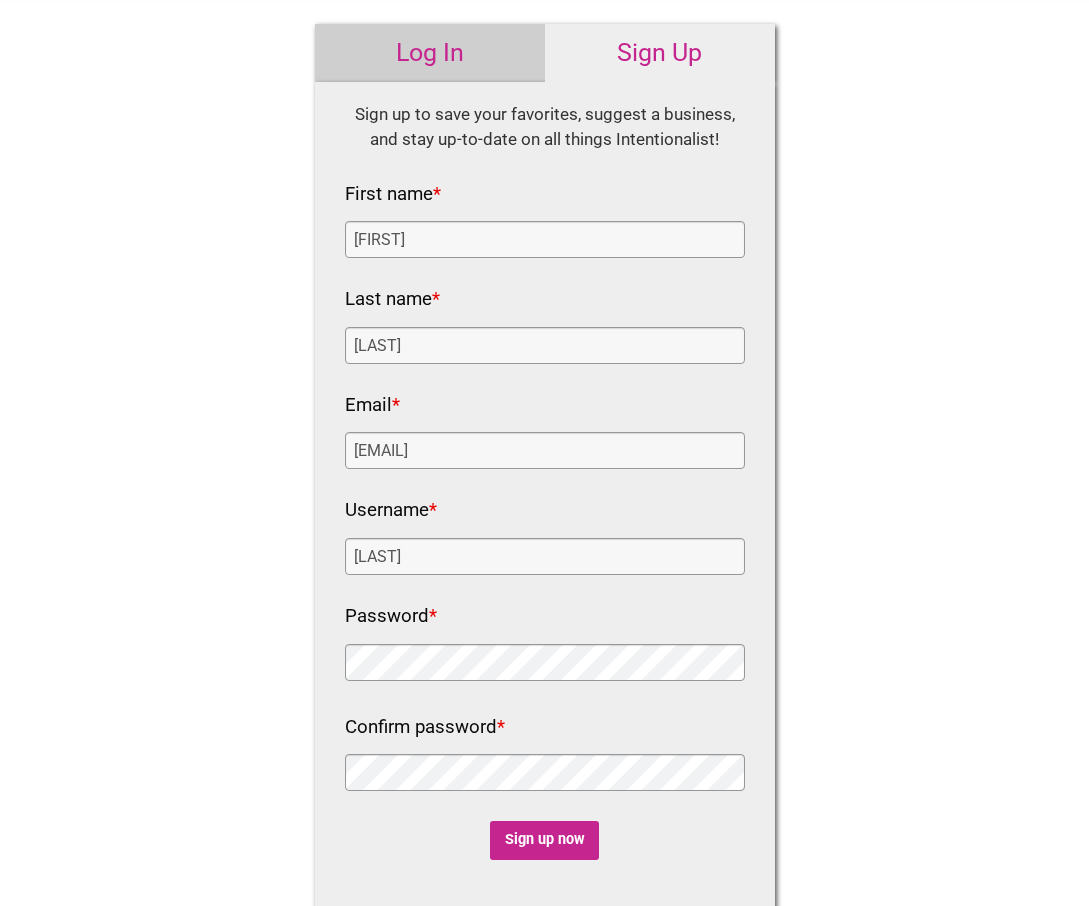 scroll, scrollTop: 206, scrollLeft: 0, axis: vertical 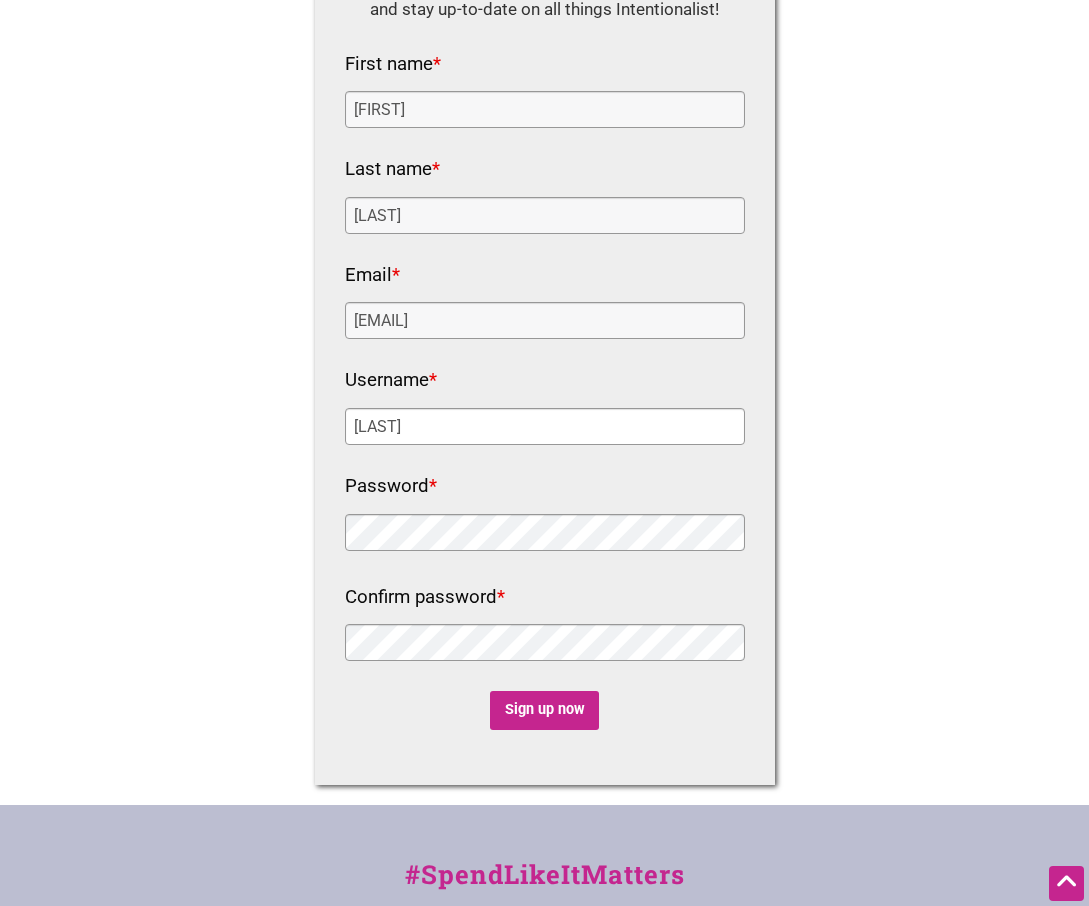 drag, startPoint x: 492, startPoint y: 435, endPoint x: 335, endPoint y: 415, distance: 158.26875 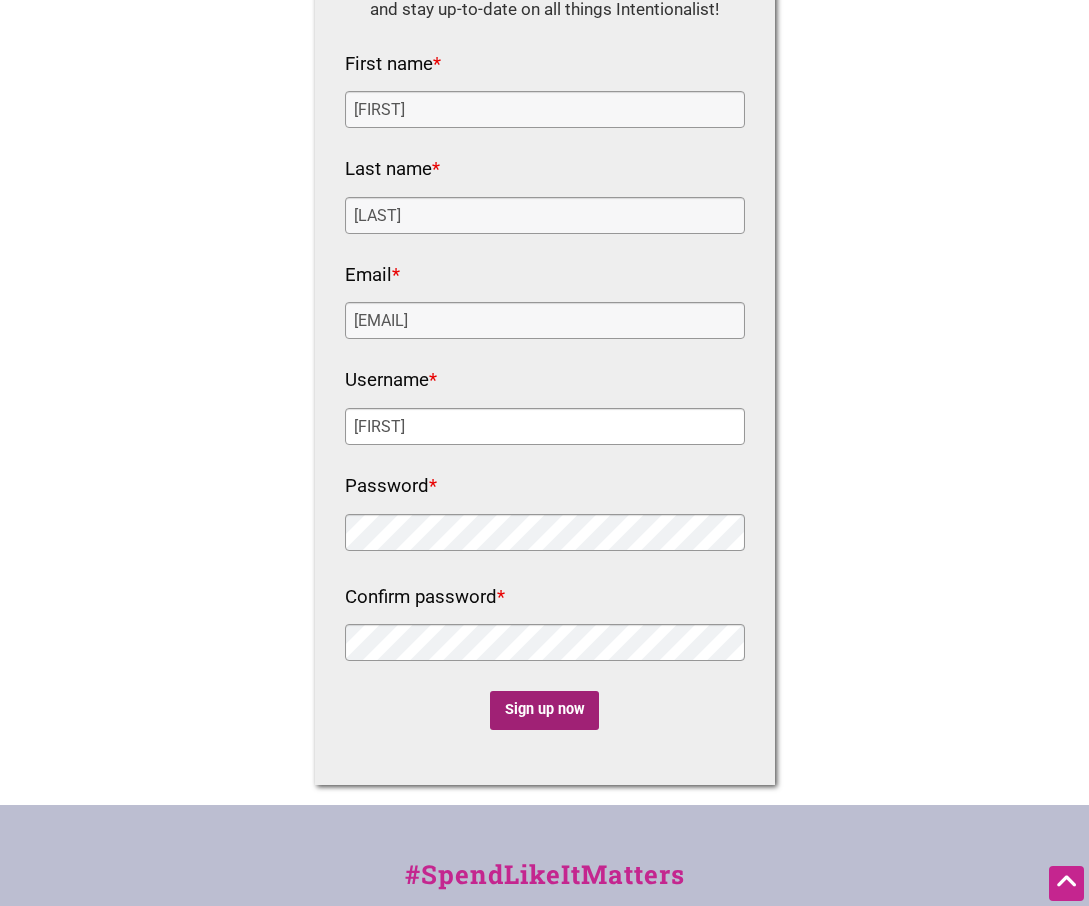 type on "beherenowseattle" 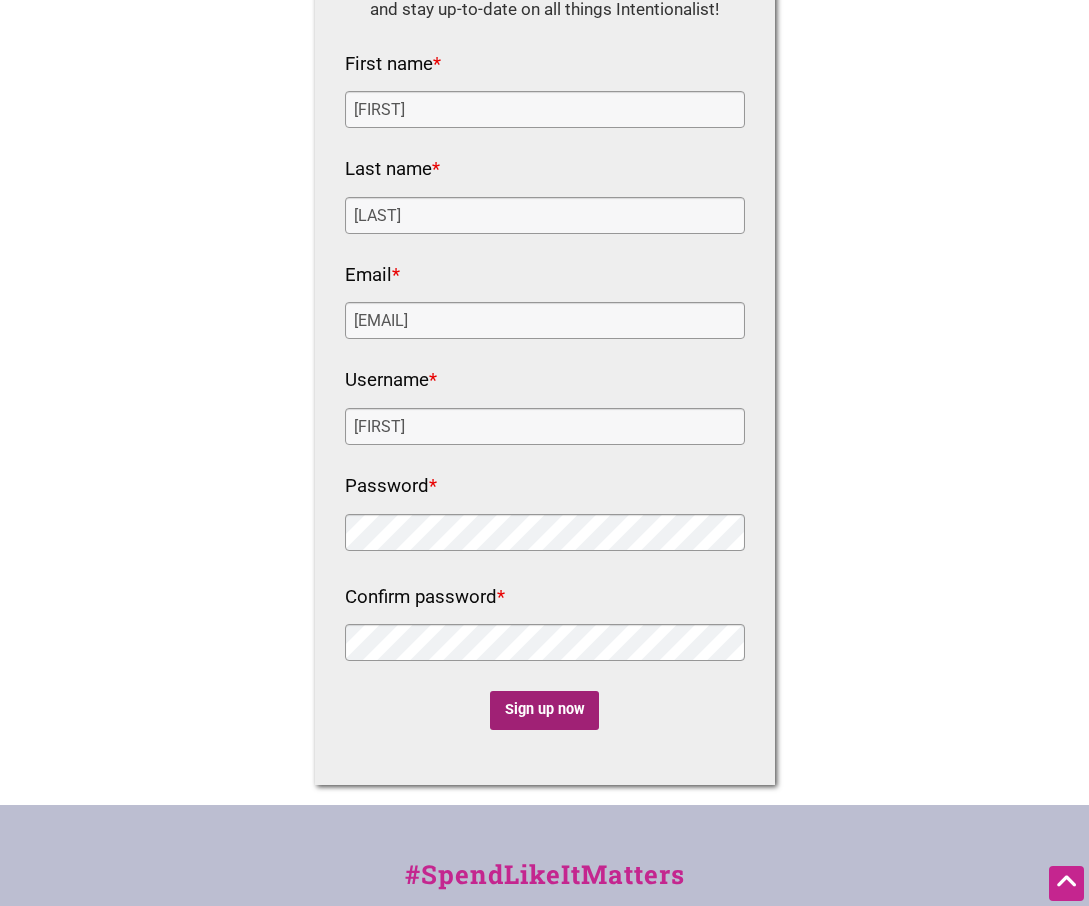click on "Sign up now" at bounding box center [544, 710] 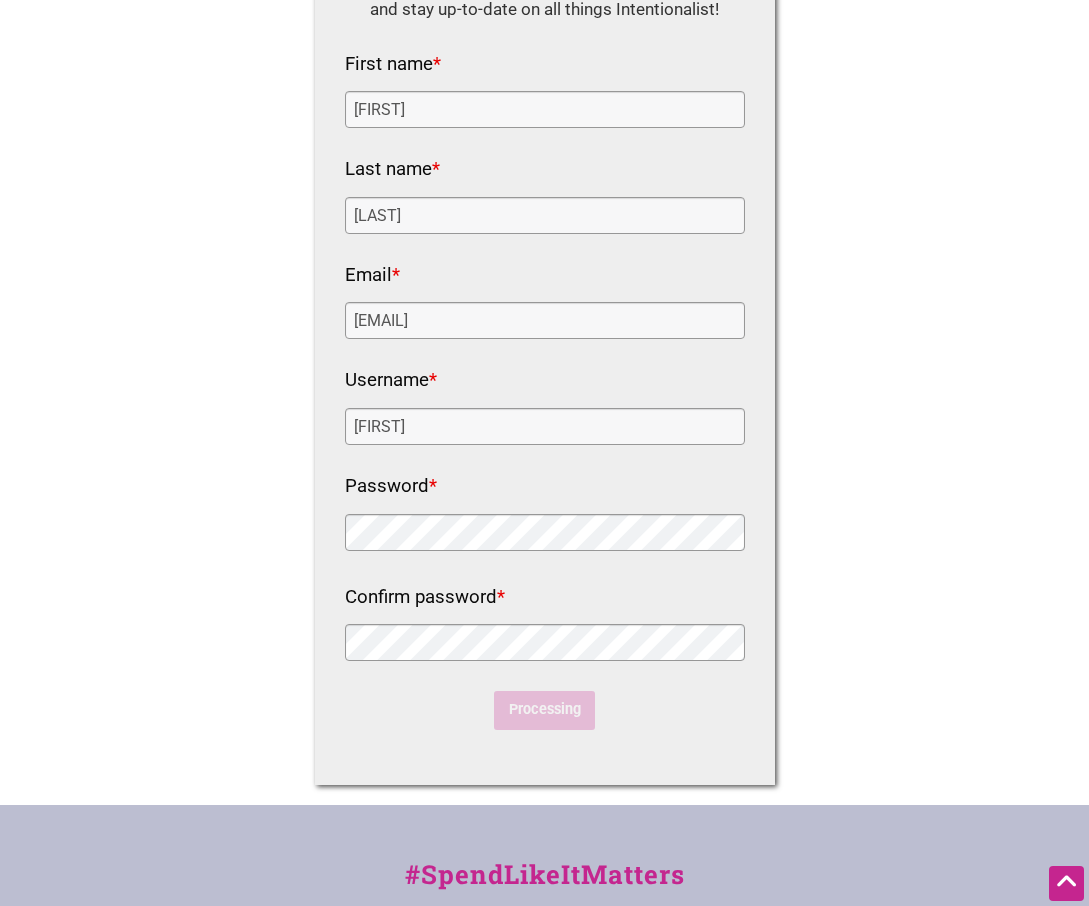 scroll, scrollTop: 0, scrollLeft: 0, axis: both 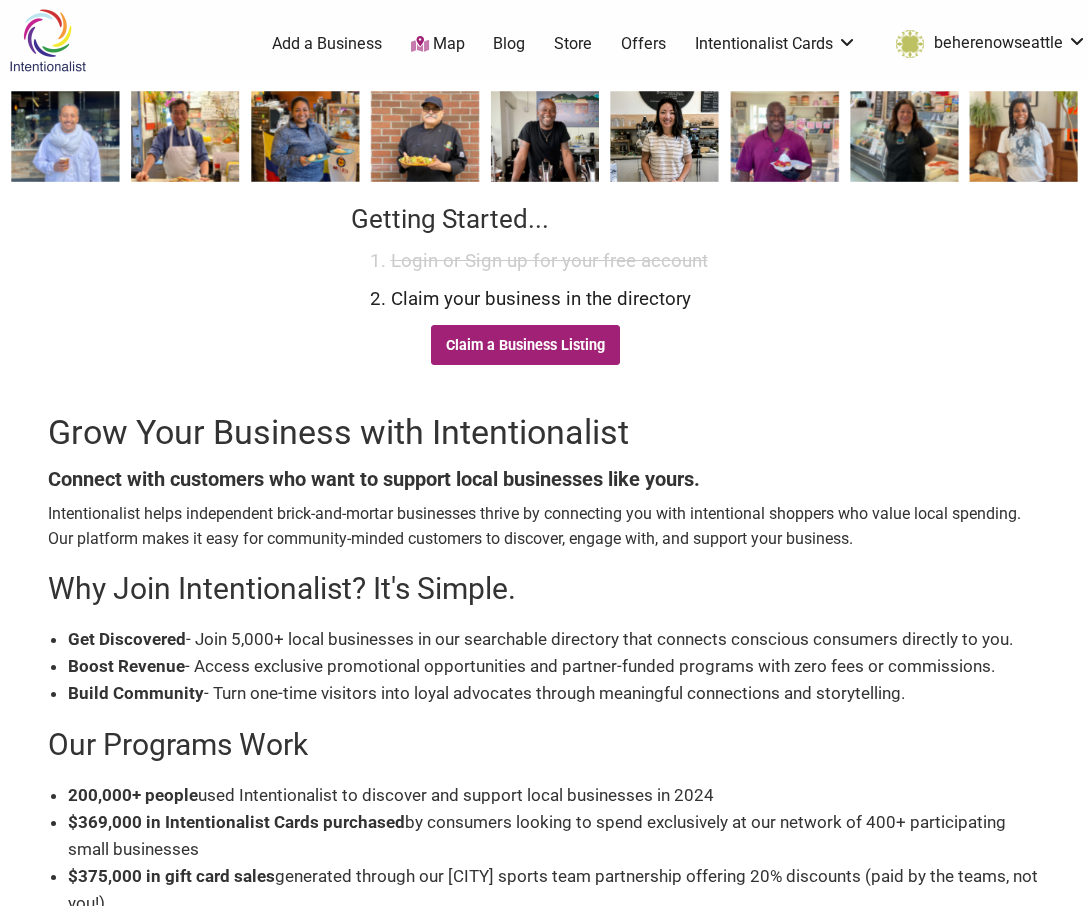 click on "Claim a Business Listing" at bounding box center (526, 345) 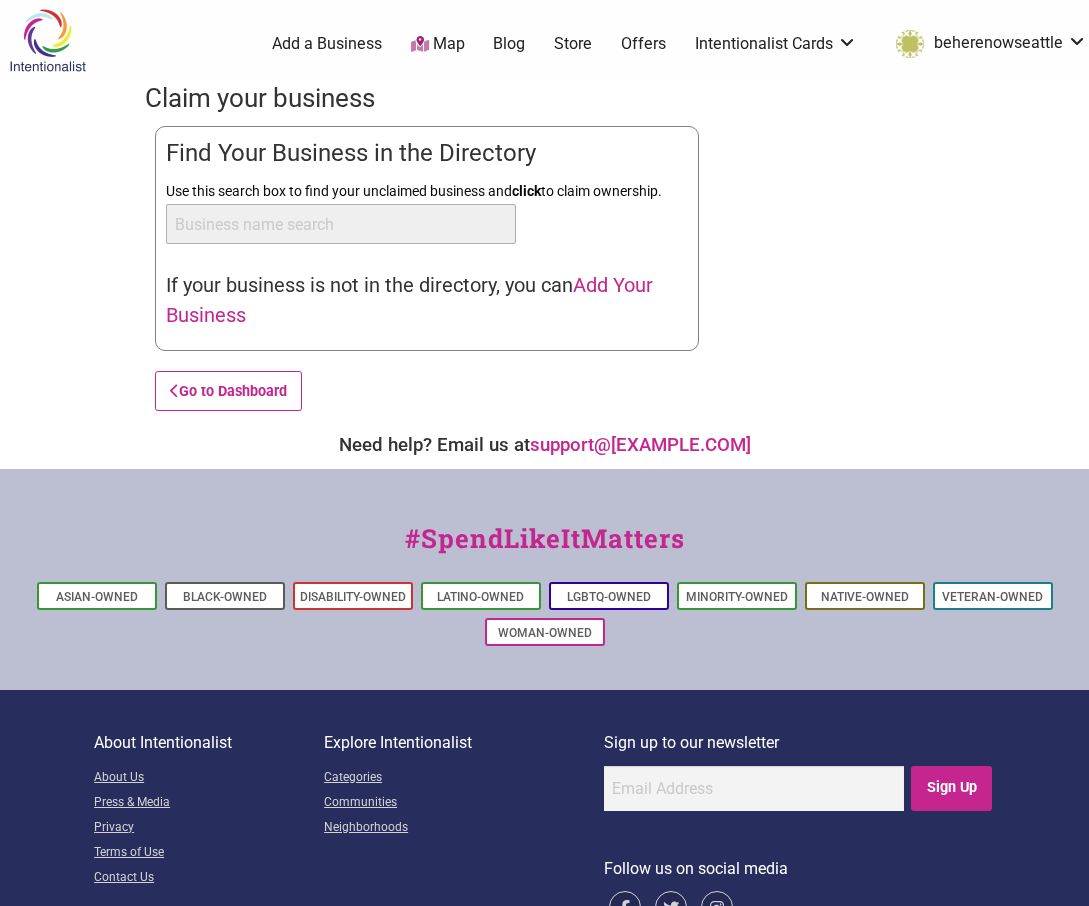 scroll, scrollTop: 0, scrollLeft: 0, axis: both 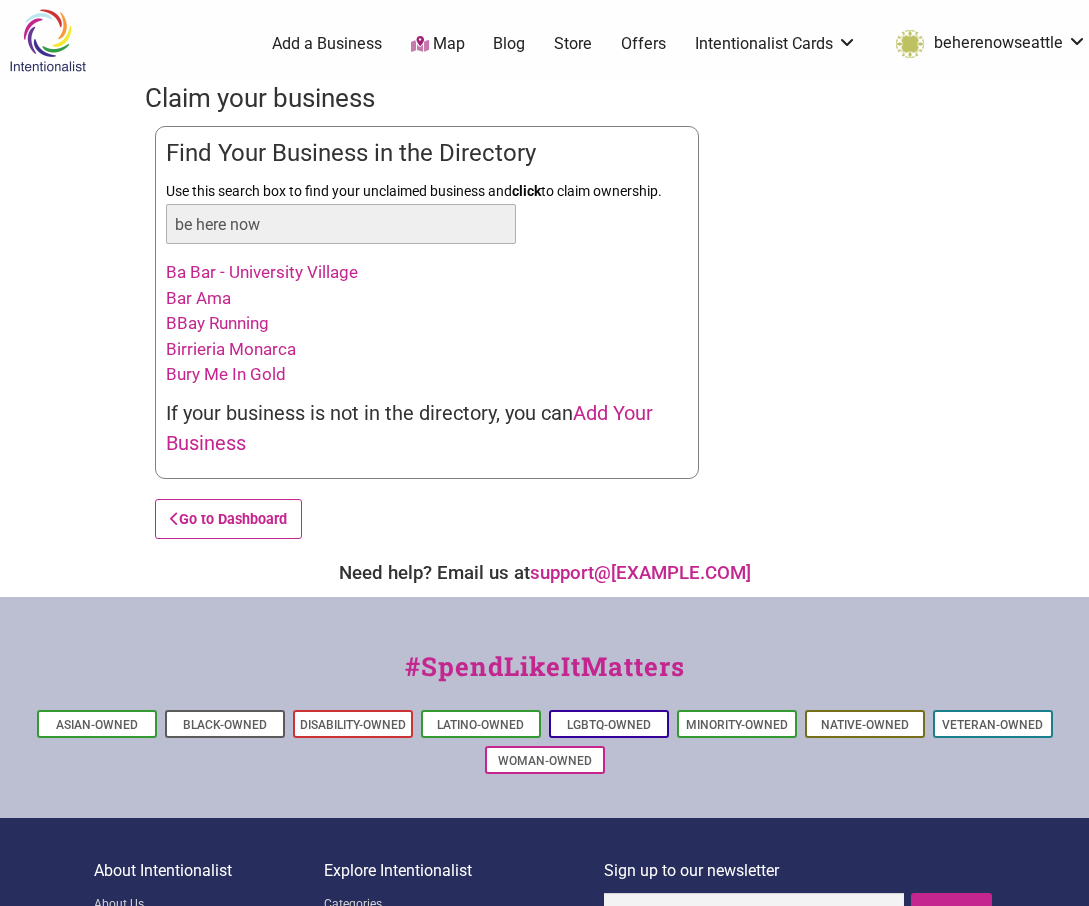 type on "be here now" 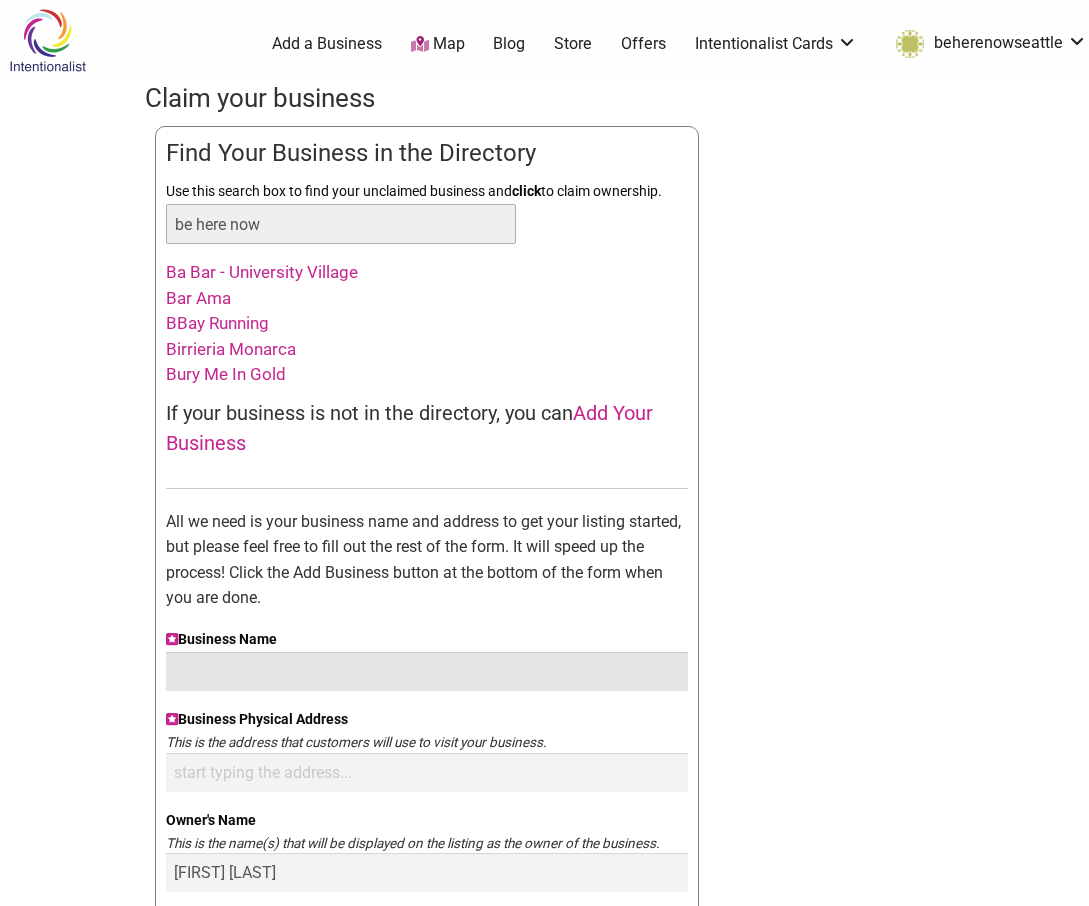 click on "Business Name" at bounding box center (427, 671) 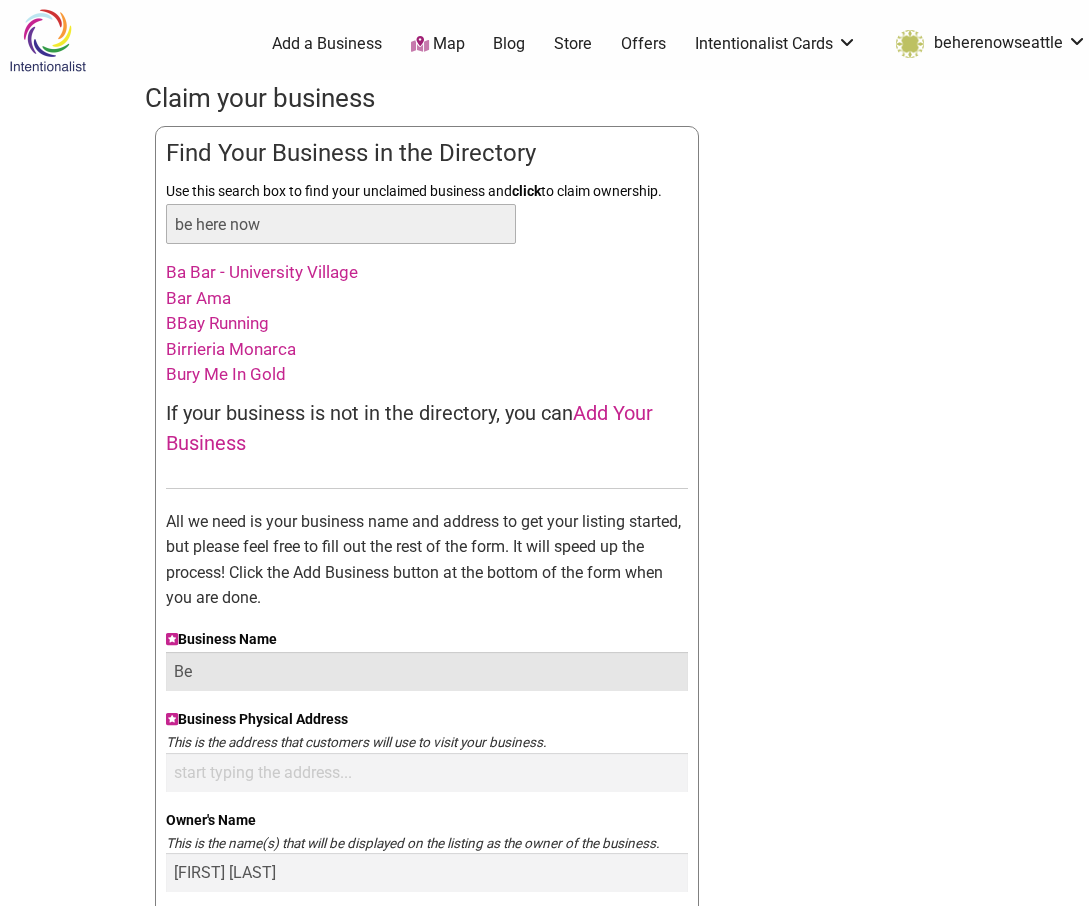 type on "B" 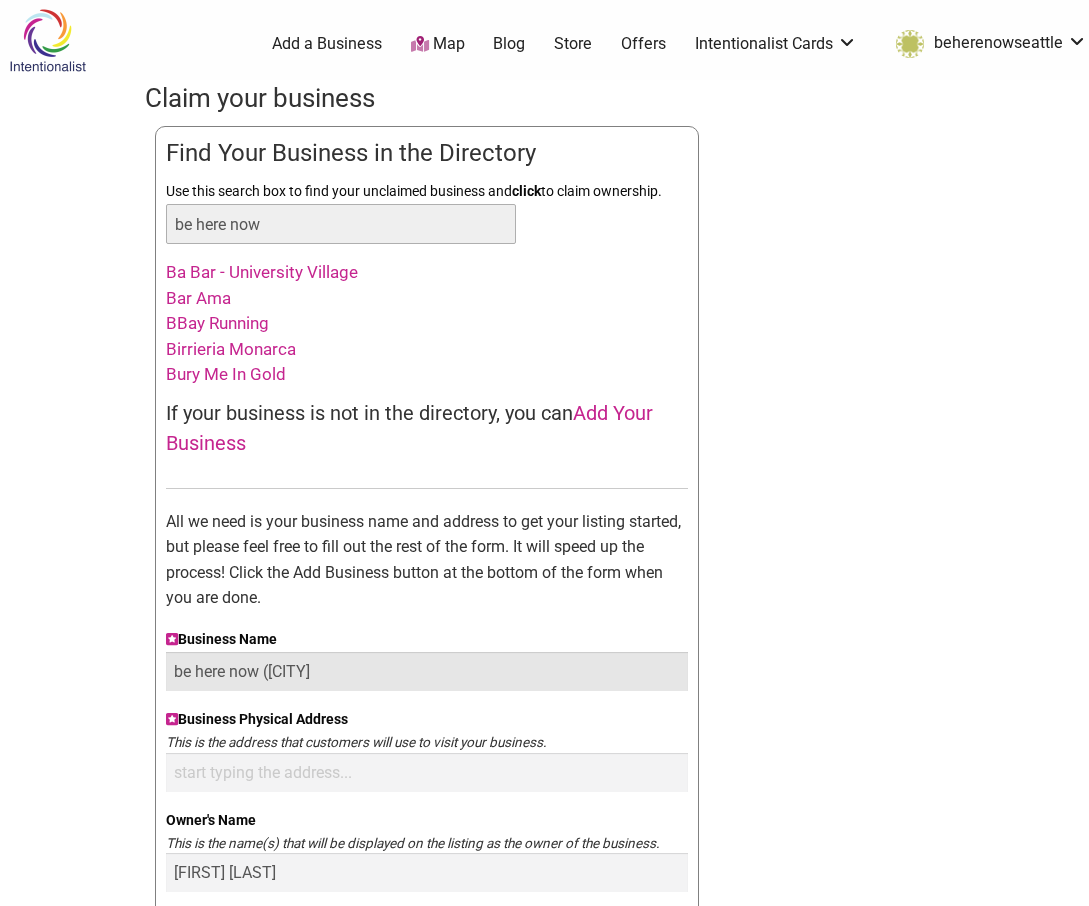 type on "be here now ([CITY]" 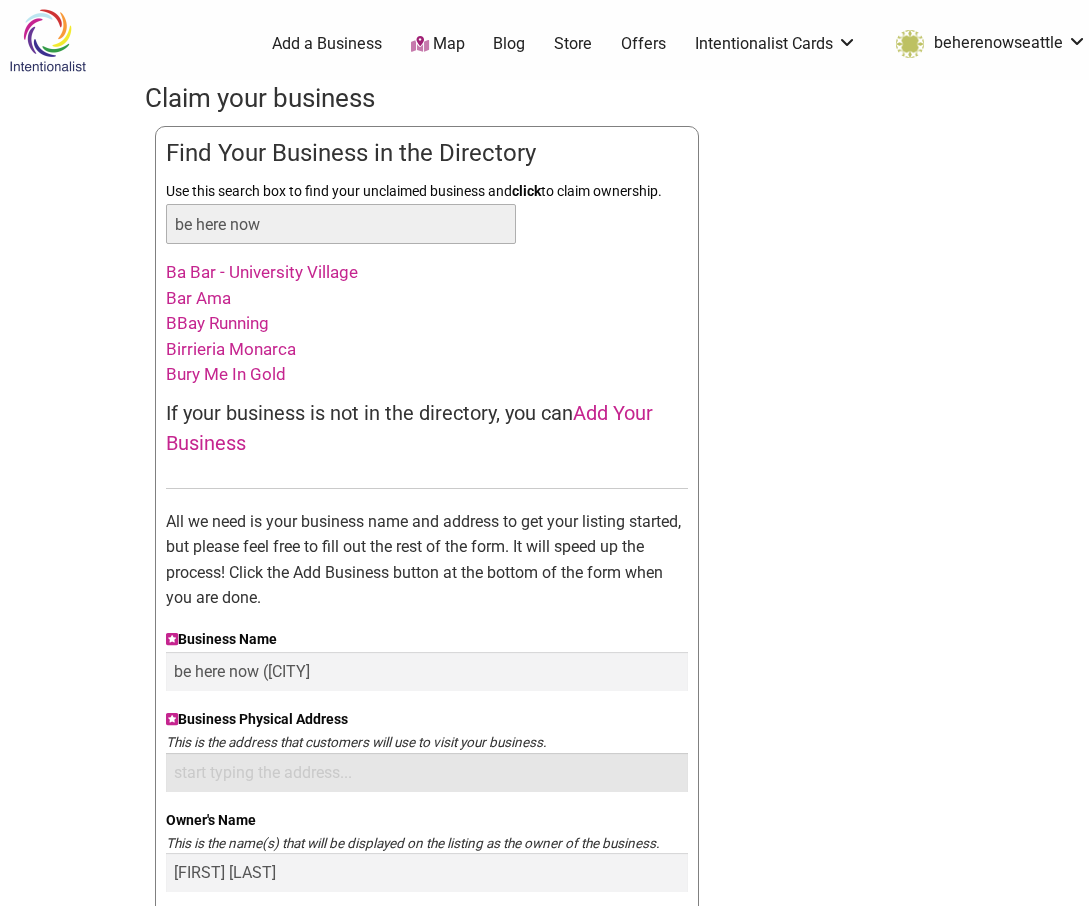 click on "Business Physical Address" at bounding box center [427, 772] 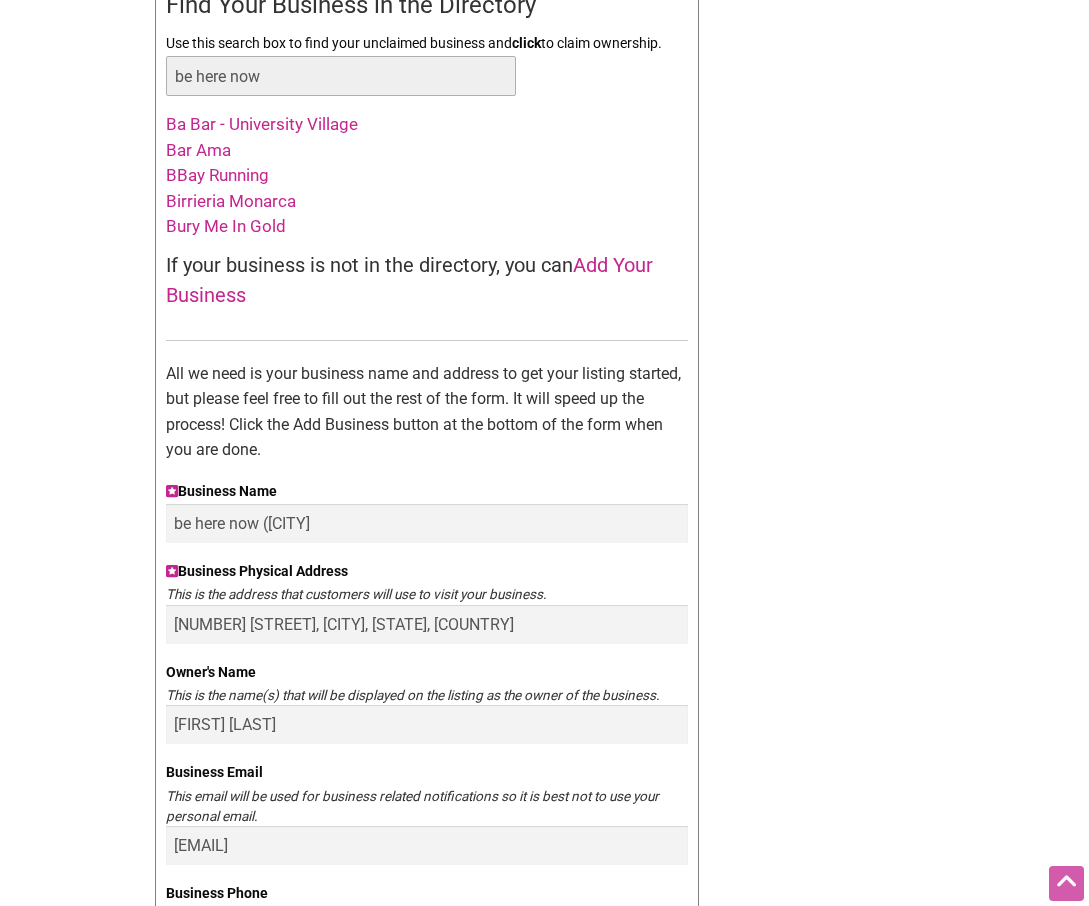 scroll, scrollTop: 150, scrollLeft: 0, axis: vertical 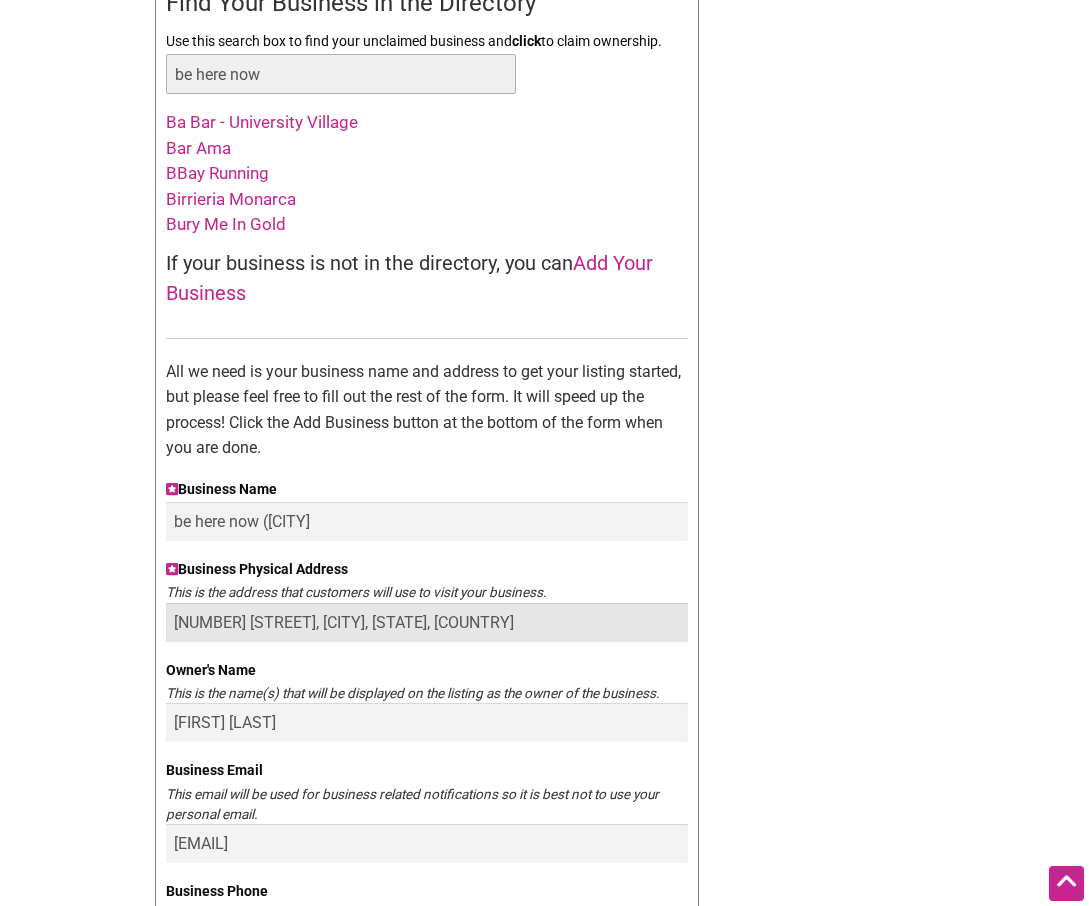 click on "[NUMBER] [STREET], [CITY], [STATE], [COUNTRY]" at bounding box center (427, 622) 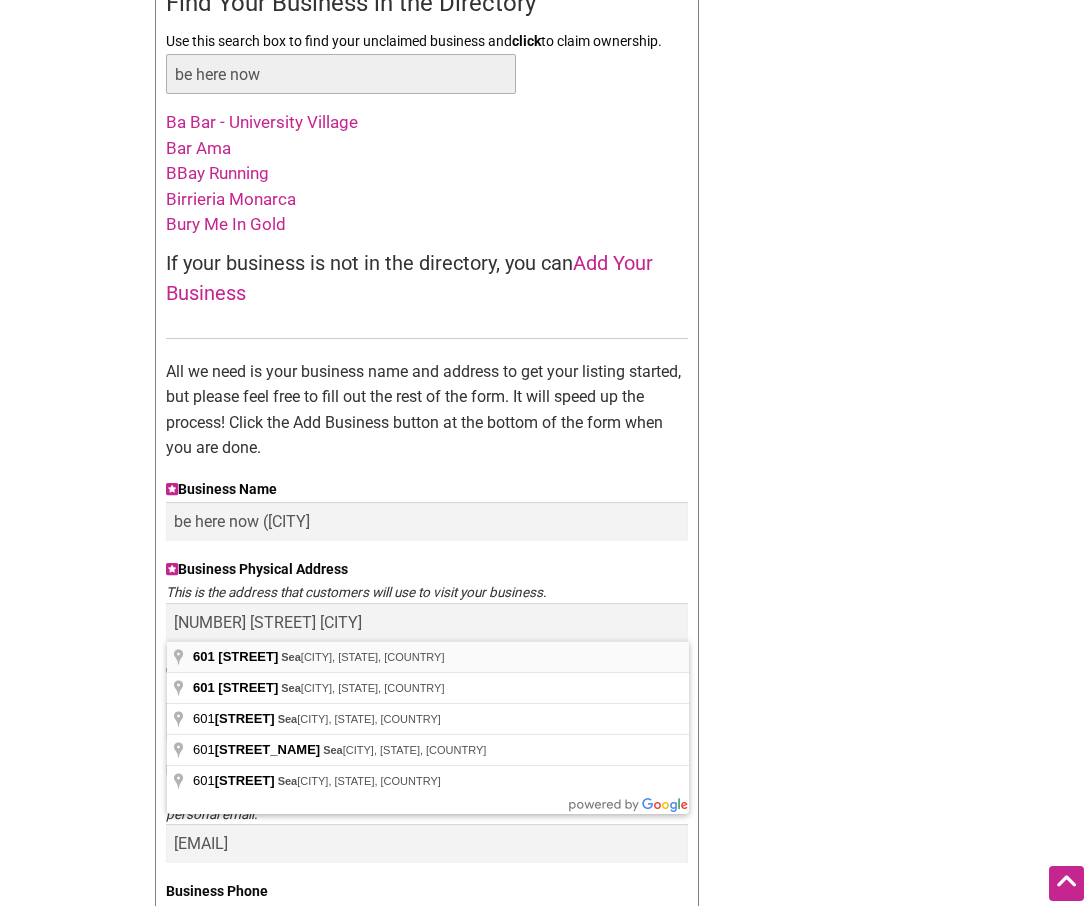 type on "[NUMBER] [STREET], [CITY], [STATE], [COUNTRY]" 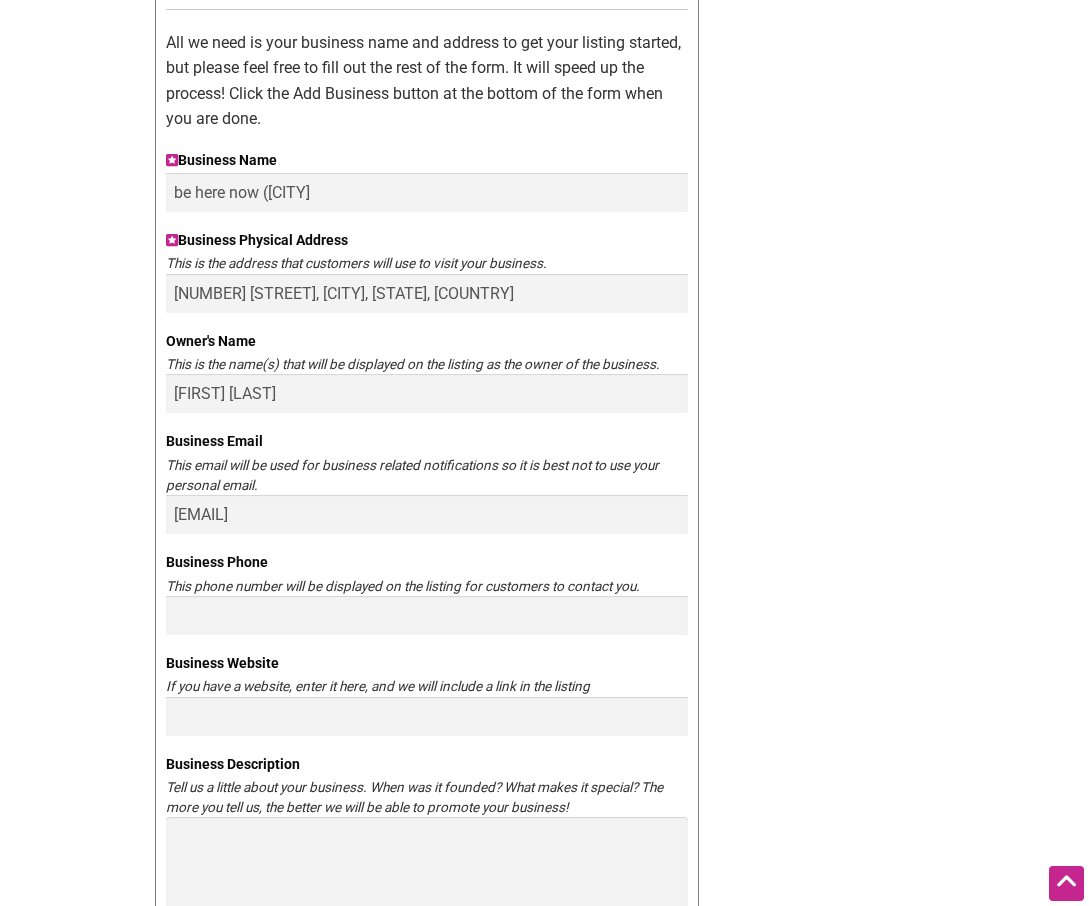 scroll, scrollTop: 530, scrollLeft: 0, axis: vertical 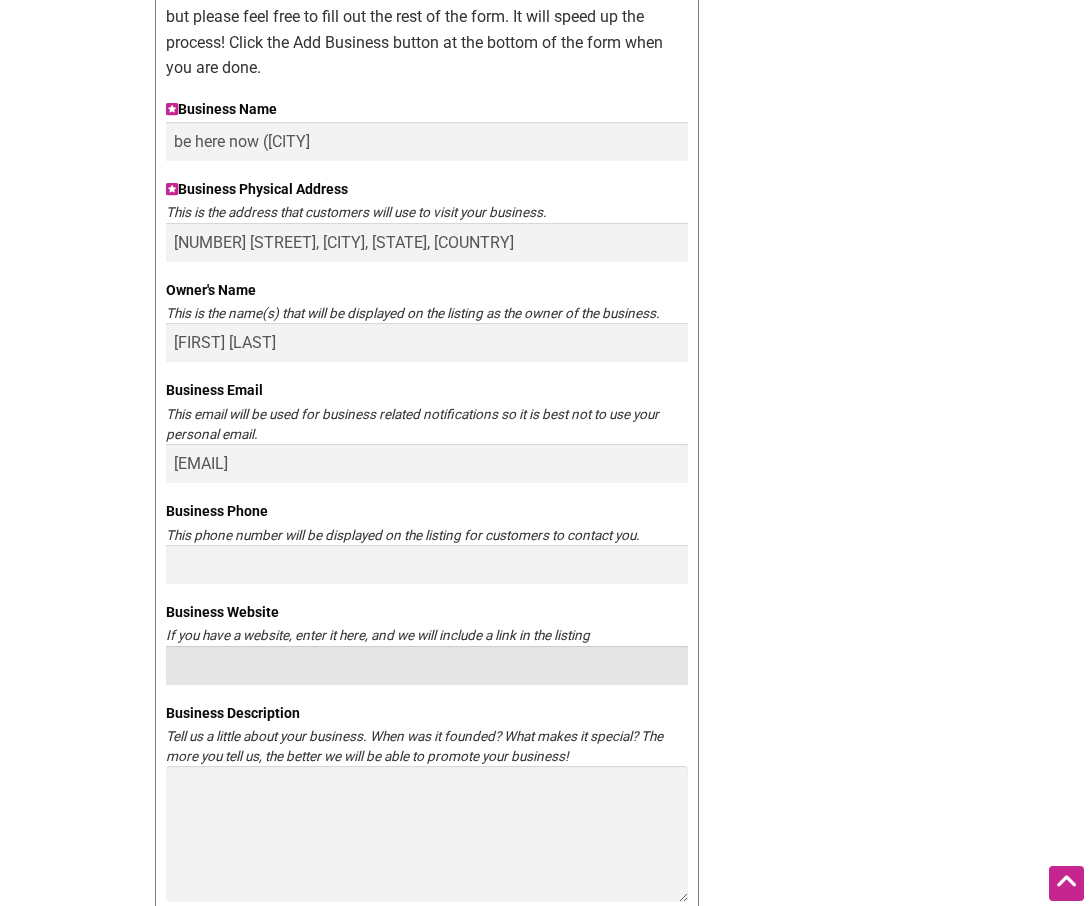 click on "Business Website" at bounding box center [427, 665] 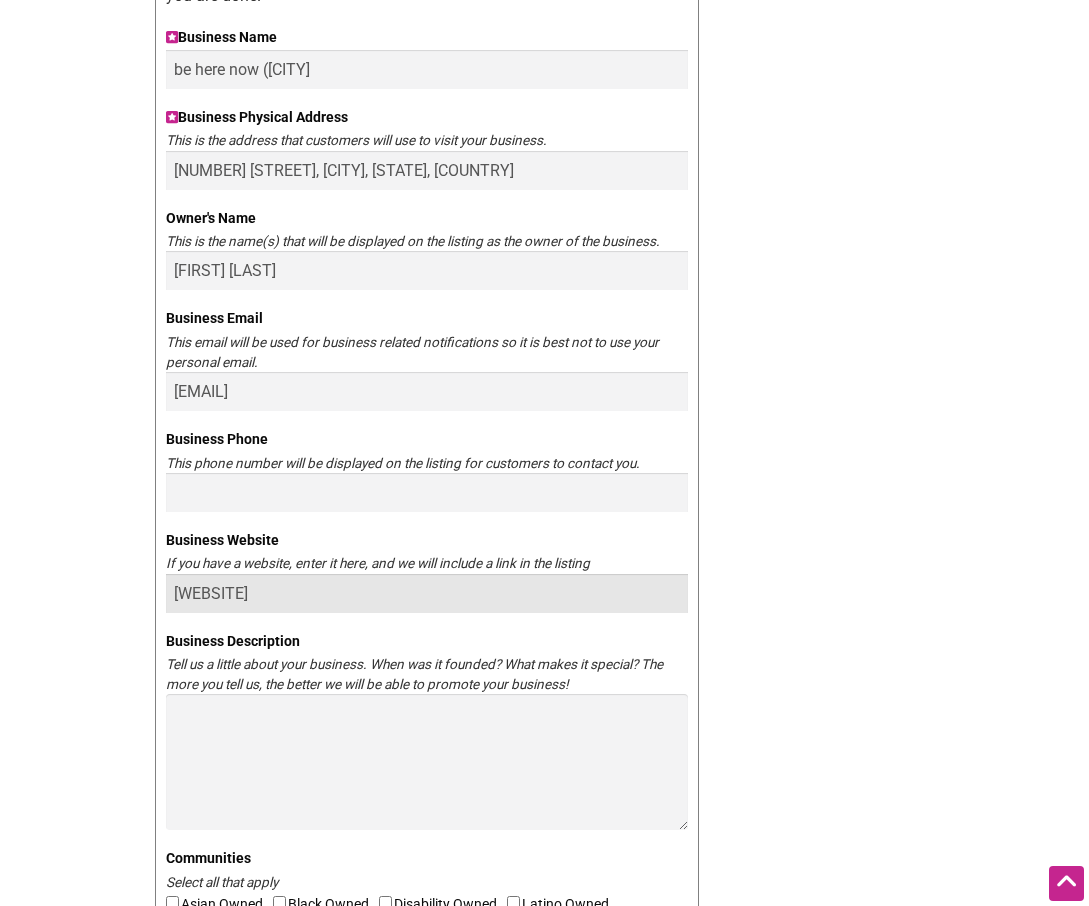 scroll, scrollTop: 615, scrollLeft: 0, axis: vertical 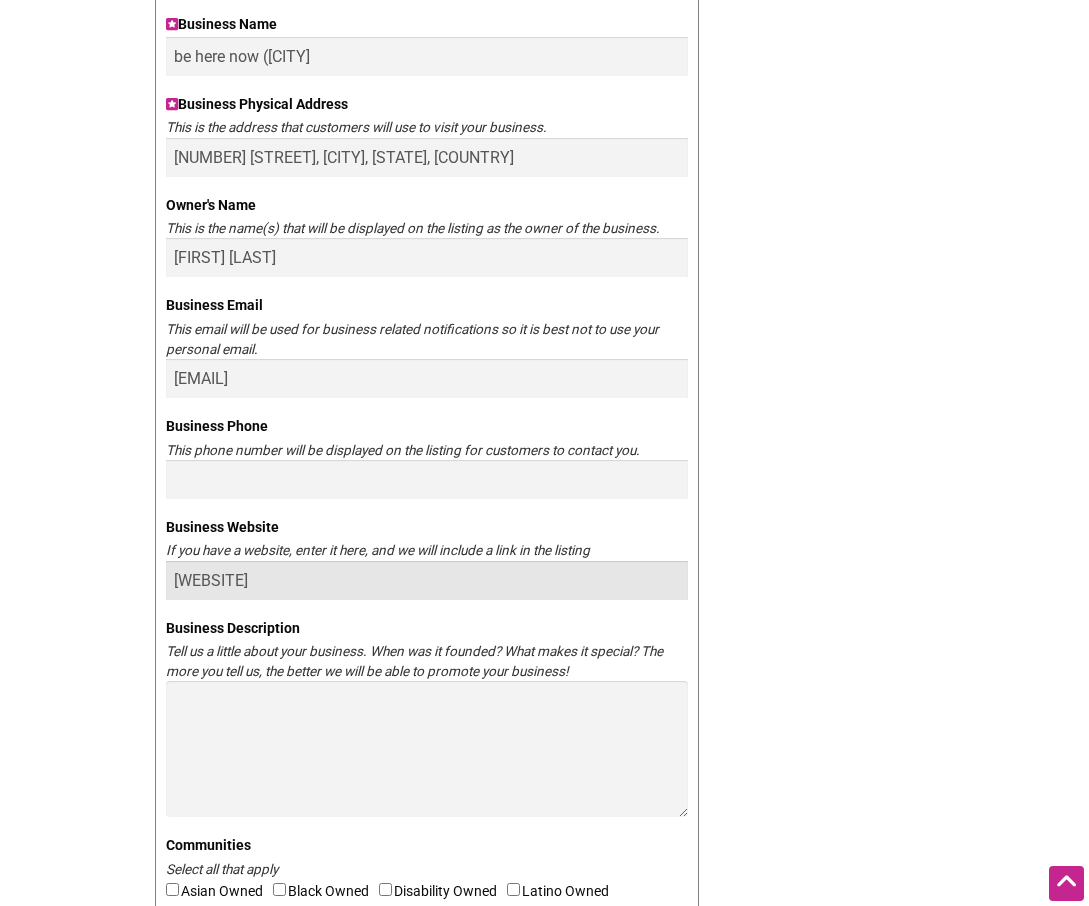 type on "[WEBSITE]" 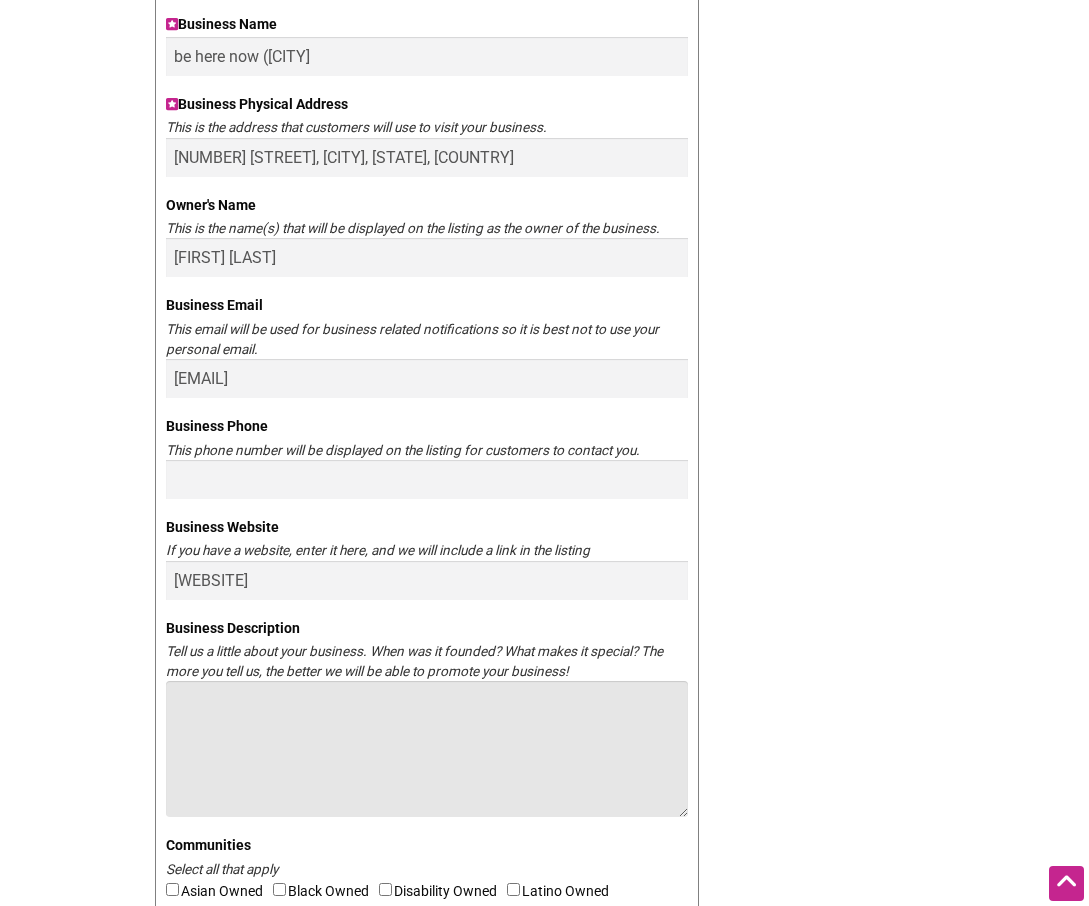 click on "Business Description" at bounding box center (427, 749) 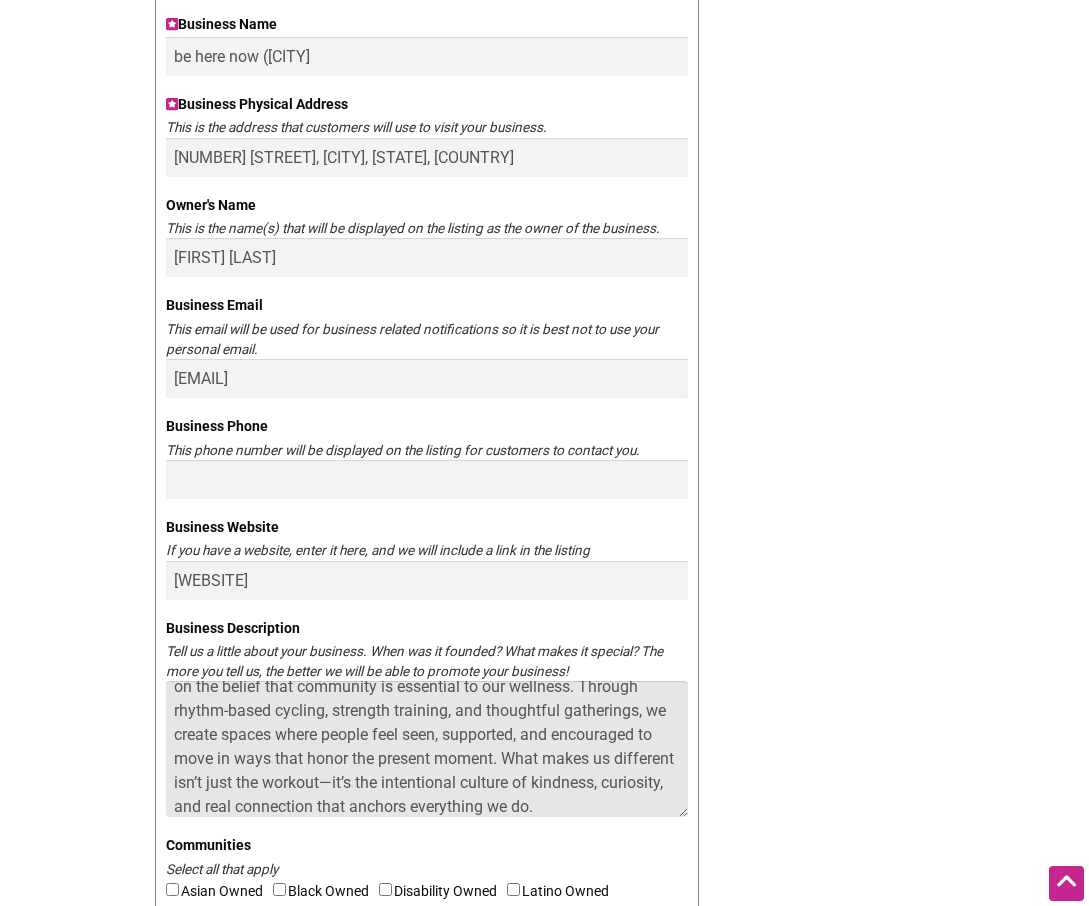 scroll, scrollTop: 0, scrollLeft: 0, axis: both 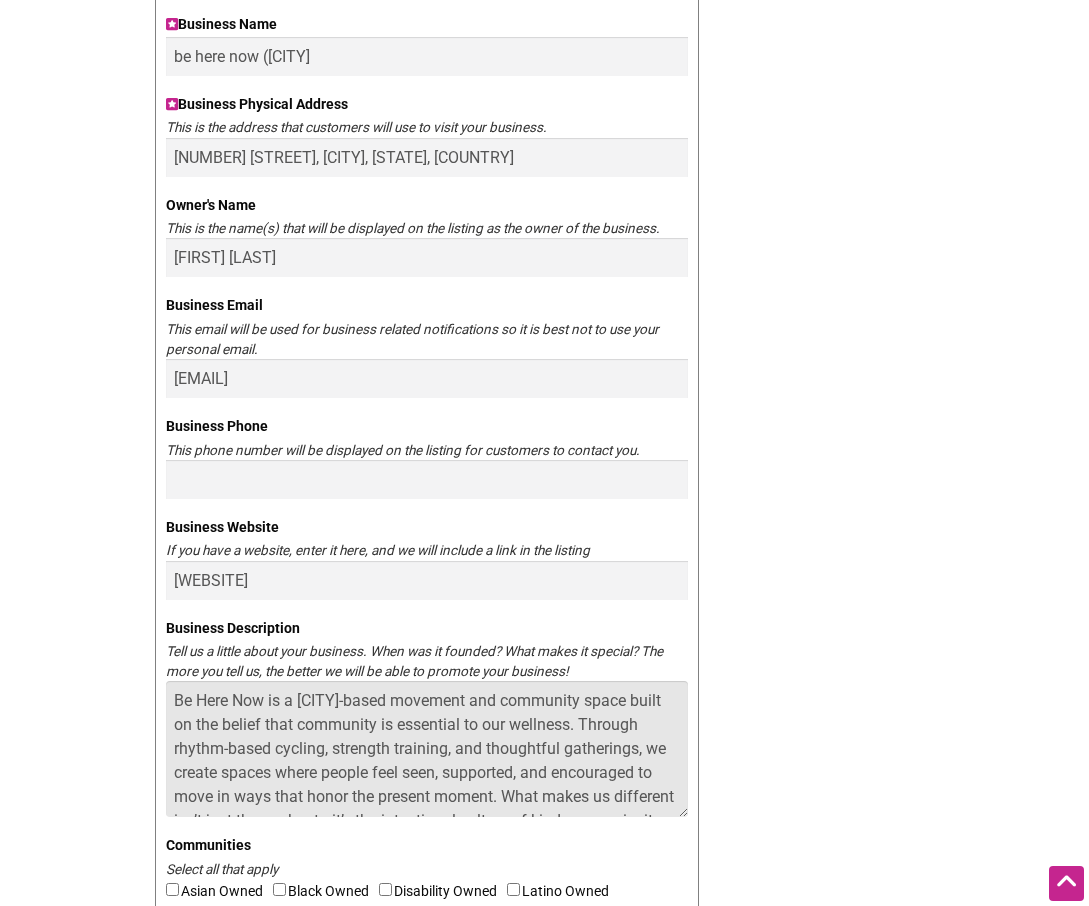 drag, startPoint x: 400, startPoint y: 704, endPoint x: 298, endPoint y: 704, distance: 102 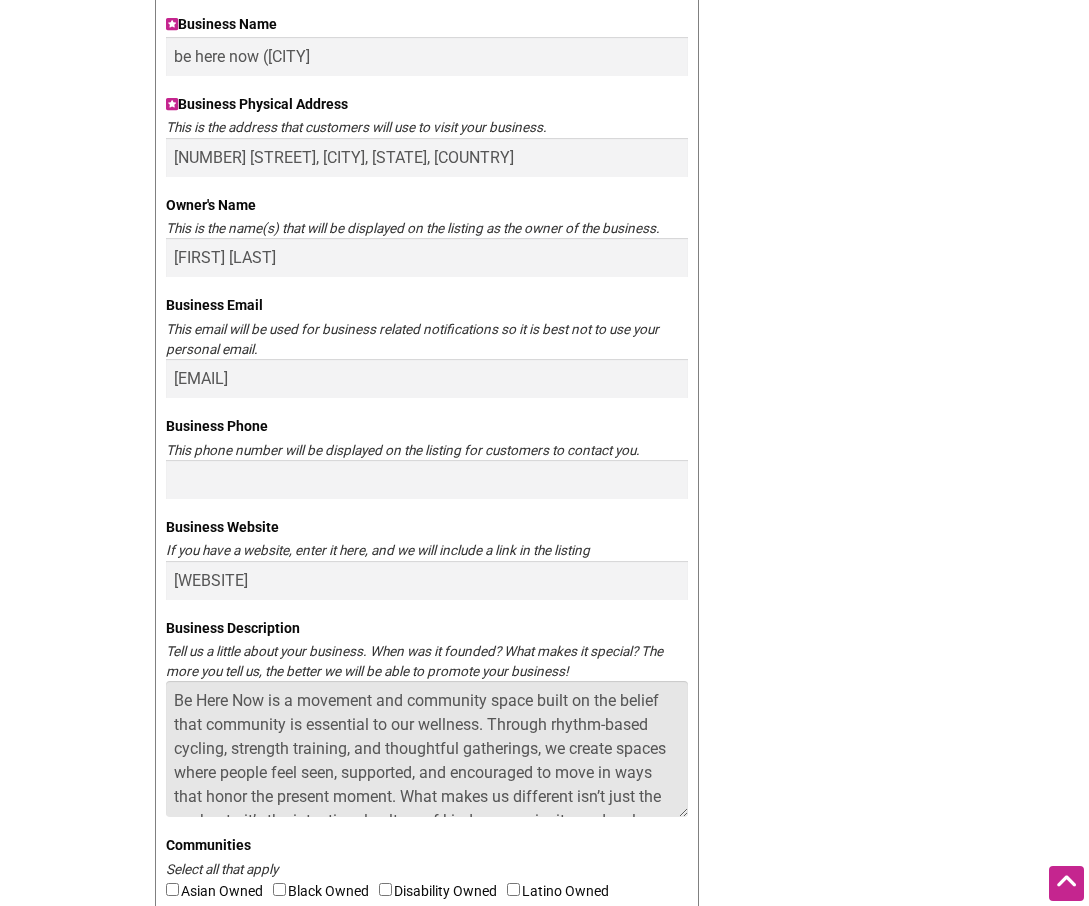 click on "Be Here Now is a movement and community space built on the belief that community is essential to our wellness. Through rhythm-based cycling, strength training, and thoughtful gatherings, we create spaces where people feel seen, supported, and encouraged to move in ways that honor the present moment. What makes us different isn’t just the workout—it’s the intentional culture of kindness, curiosity, and real connection that anchors everything we do." at bounding box center (427, 749) 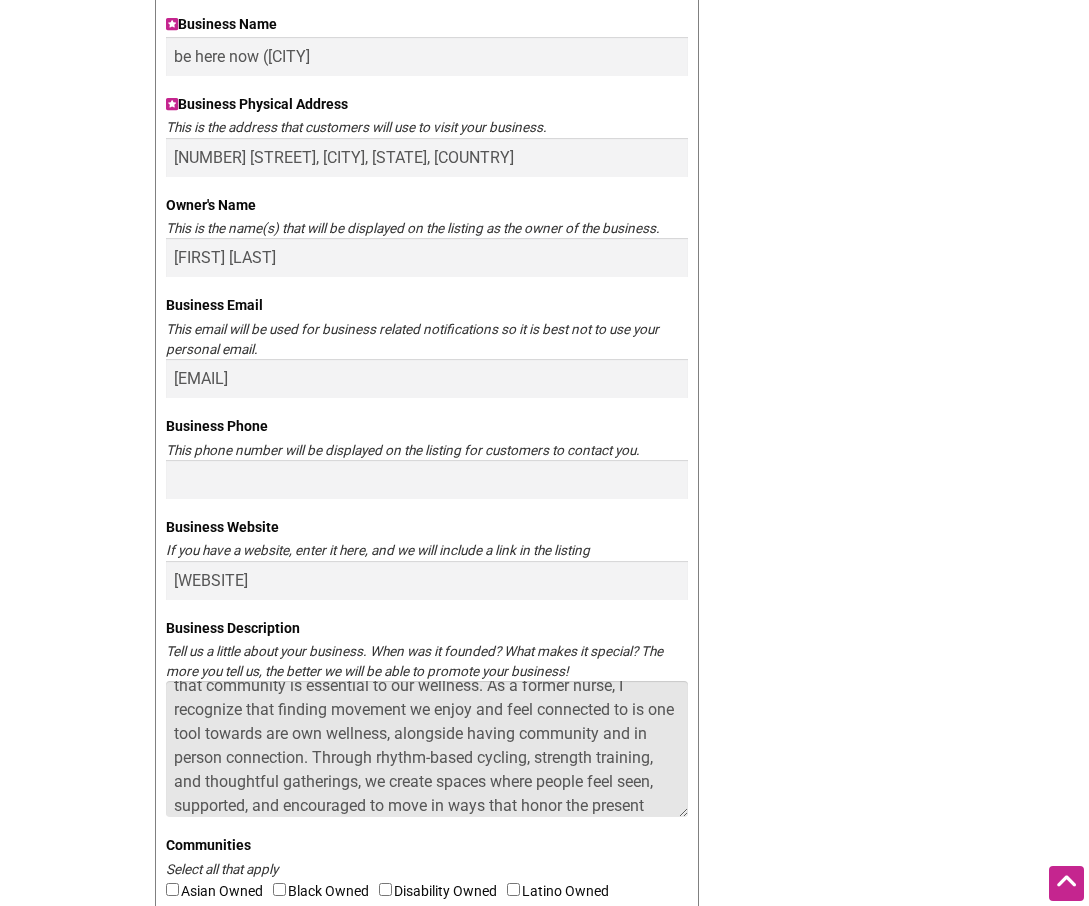 scroll, scrollTop: 0, scrollLeft: 0, axis: both 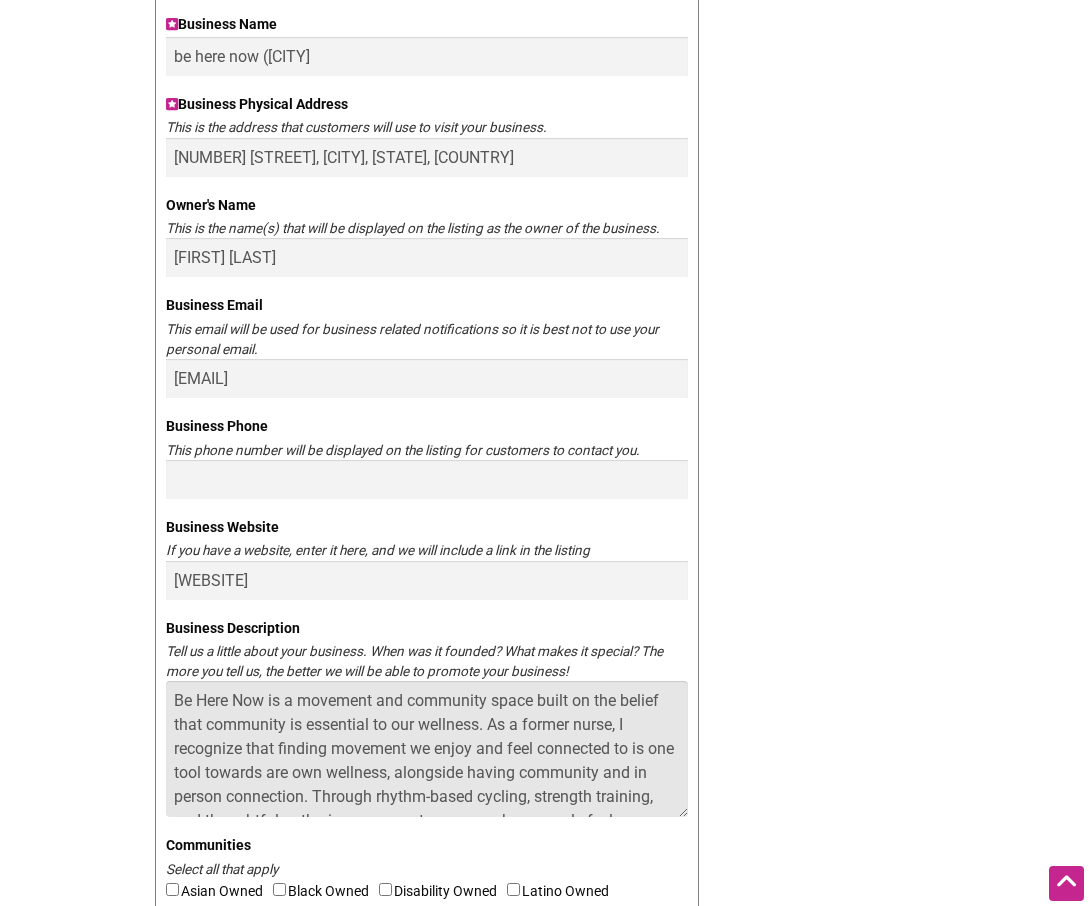click on "Be Here Now is a movement and community space built on the belief that community is essential to our wellness. As a former nurse, I recognize that finding movement we enjoy and feel connected to is one tool towards are own wellness, alongside having community and in person connection. Through rhythm-based cycling, strength training, and thoughtful gatherings, we create spaces where people feel seen, supported, and encouraged to move in ways that honor the present moment. What makes us different isn’t just the workout—it’s the intentional culture of kindness, curiosity, and real connection that anchors everything we do." at bounding box center (427, 749) 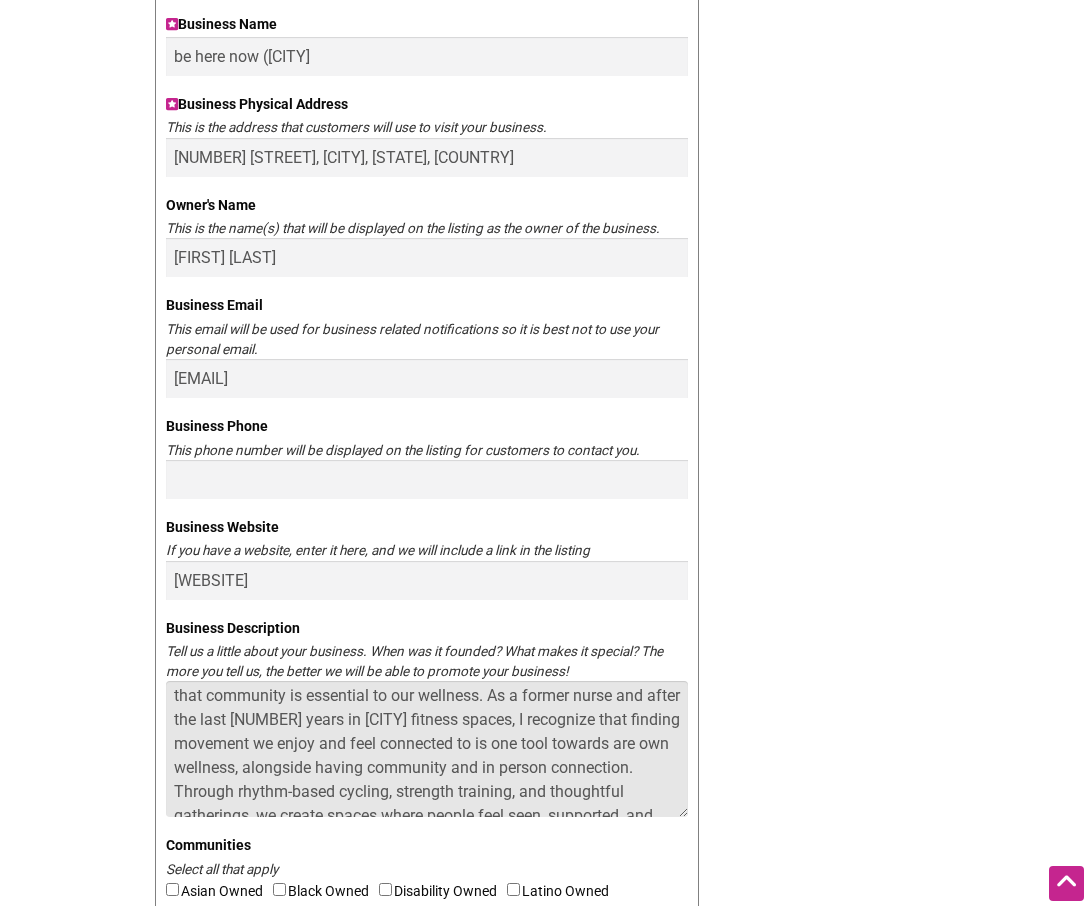 scroll, scrollTop: 48, scrollLeft: 0, axis: vertical 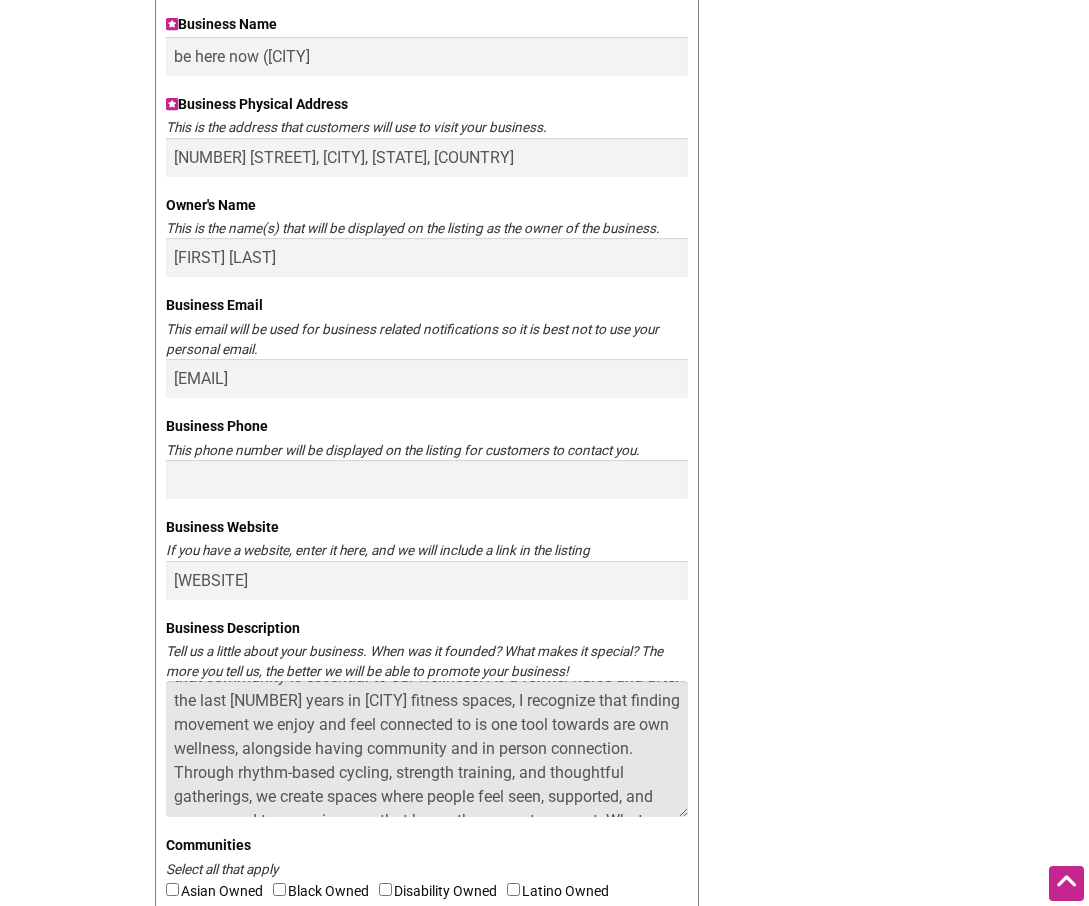 click on "Be Here Now is a movement and community space built on the belief that community is essential to our wellness. As a former nurse and after the last [NUMBER] years in [CITY] fitness spaces, I recognize that finding movement we enjoy and feel connected to is one tool towards are own wellness, alongside having community and in person connection. Through rhythm-based cycling, strength training, and thoughtful gatherings, we create spaces where people feel seen, supported, and encouraged to move in ways that honor the present moment. What makes us different isn’t just the workout—it’s the intentional culture of kindness, curiosity, and real connection that anchors everything we do." at bounding box center (427, 749) 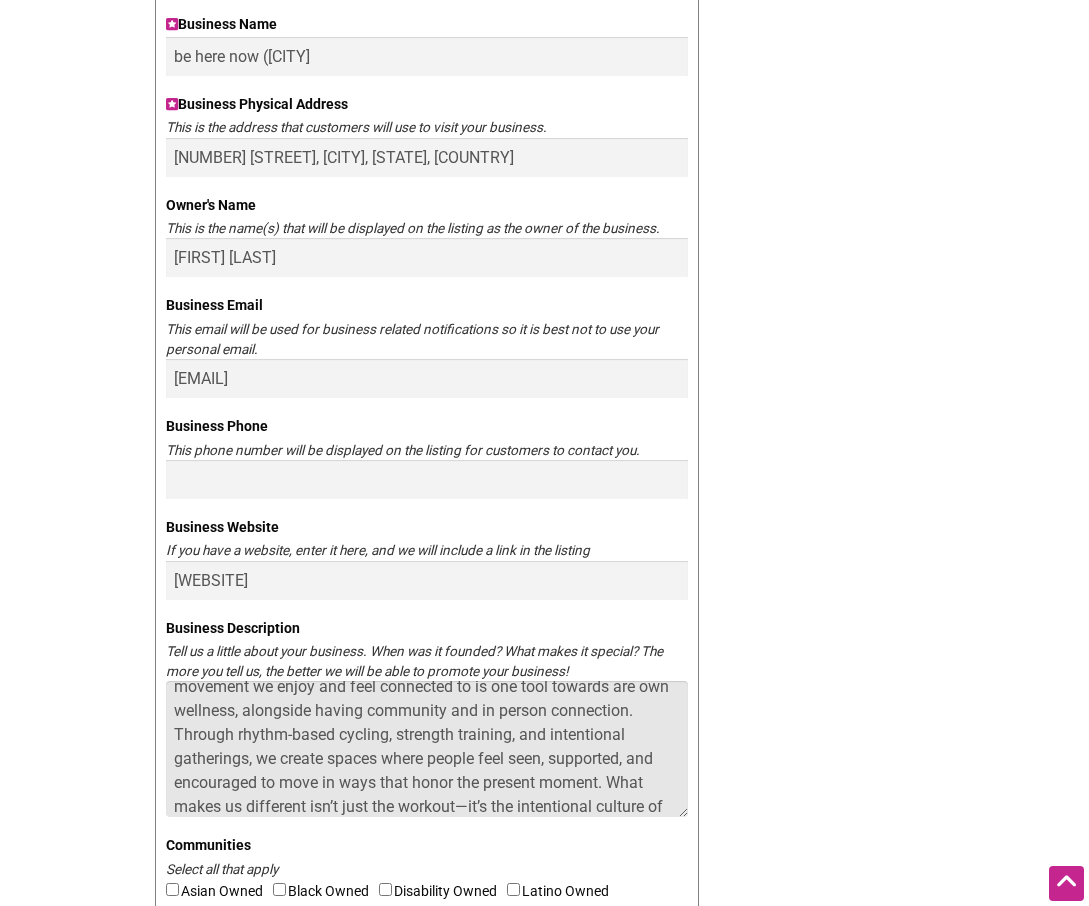 scroll, scrollTop: 95, scrollLeft: 0, axis: vertical 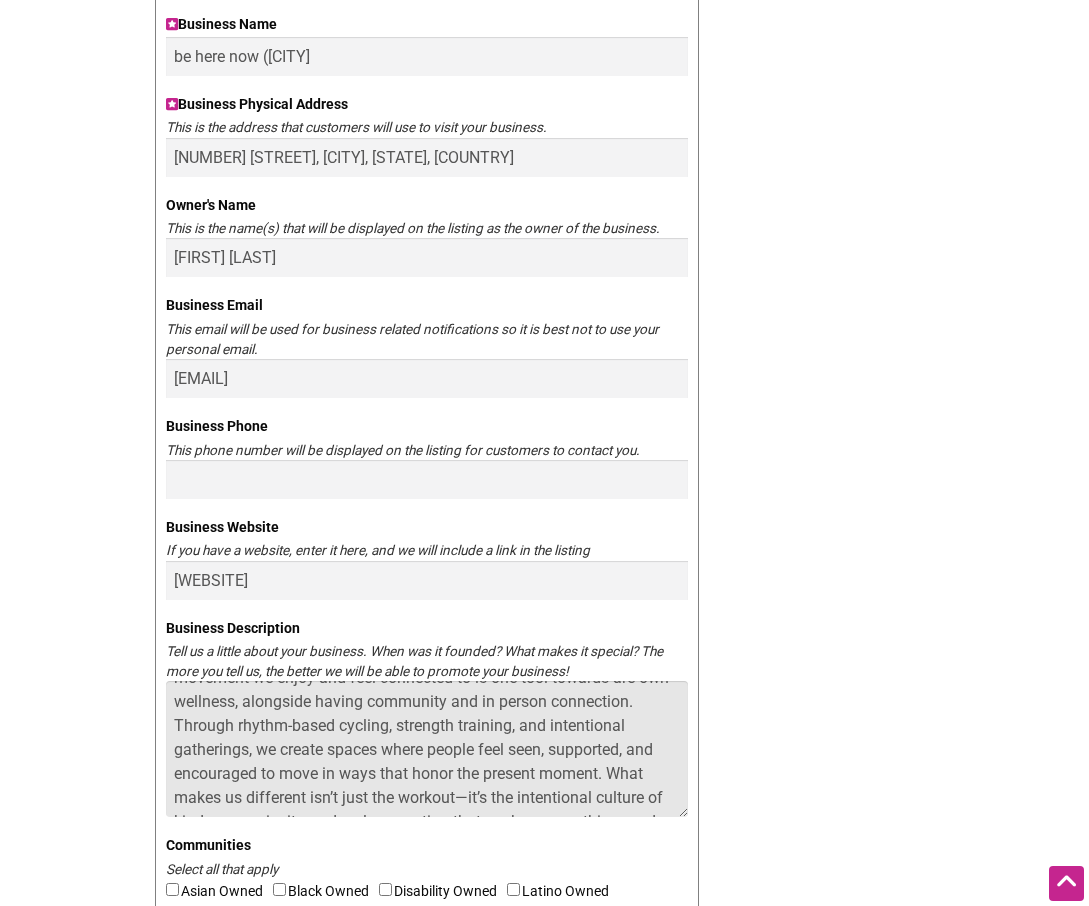 click on "Be Here Now is a movement and community space built on the belief that community is essential to our wellness. As a former nurse and after the last 10 years in [CITY] fitness spaces, I recognize that finding movement we enjoy and feel connected to is one tool towards are own wellness, alongside having community and in person connection. Through rhythm-based cycling, strength training, and intentional gatherings, we create spaces where people feel seen, supported, and encouraged to move in ways that honor the present moment. What makes us different isn’t just the workout—it’s the intentional culture of kindness, curiosity, and real connection that anchors everything we do." at bounding box center (427, 749) 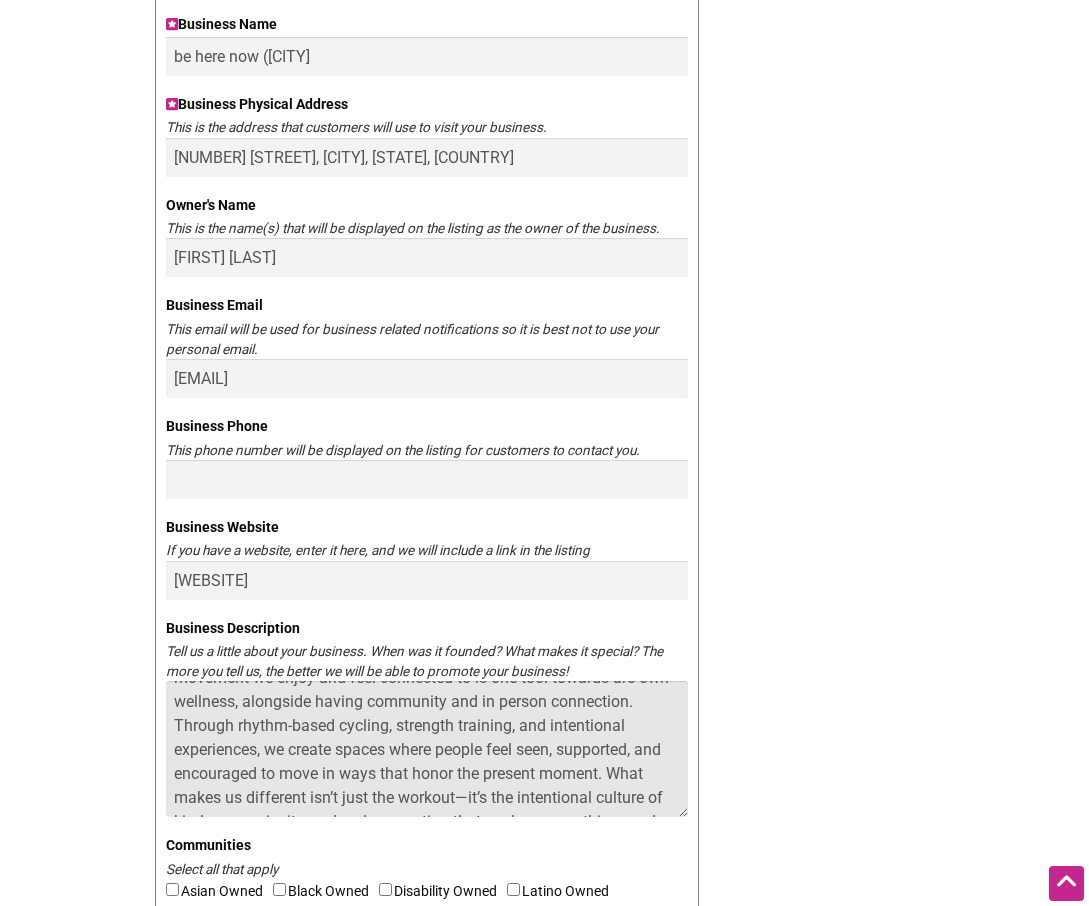 click on "Be Here Now is a movement and community space built on the belief that community is essential to our wellness. As a former nurse and after the last 10 years in Seattle fitness spaces, I recognize that finding movement we enjoy and feel connected to is one tool towards are own wellness, alongside having community and in person connection. Through rhythm-based cycling, strength training, and intentional experiences, we create spaces where people feel seen, supported, and encouraged to move in ways that honor the present moment. What makes us different isn’t just the workout—it’s the intentional culture of kindness, curiosity, and real connection that anchors everything we do." at bounding box center (427, 749) 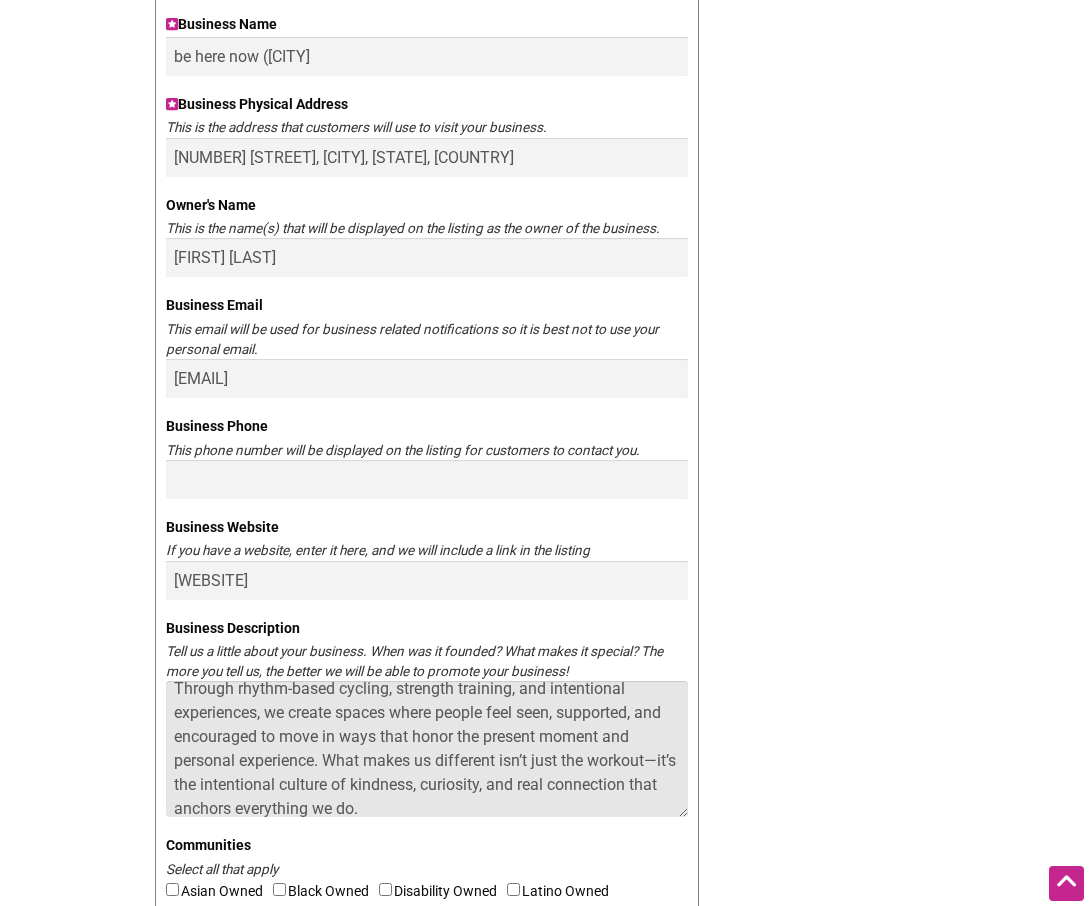 scroll, scrollTop: 144, scrollLeft: 0, axis: vertical 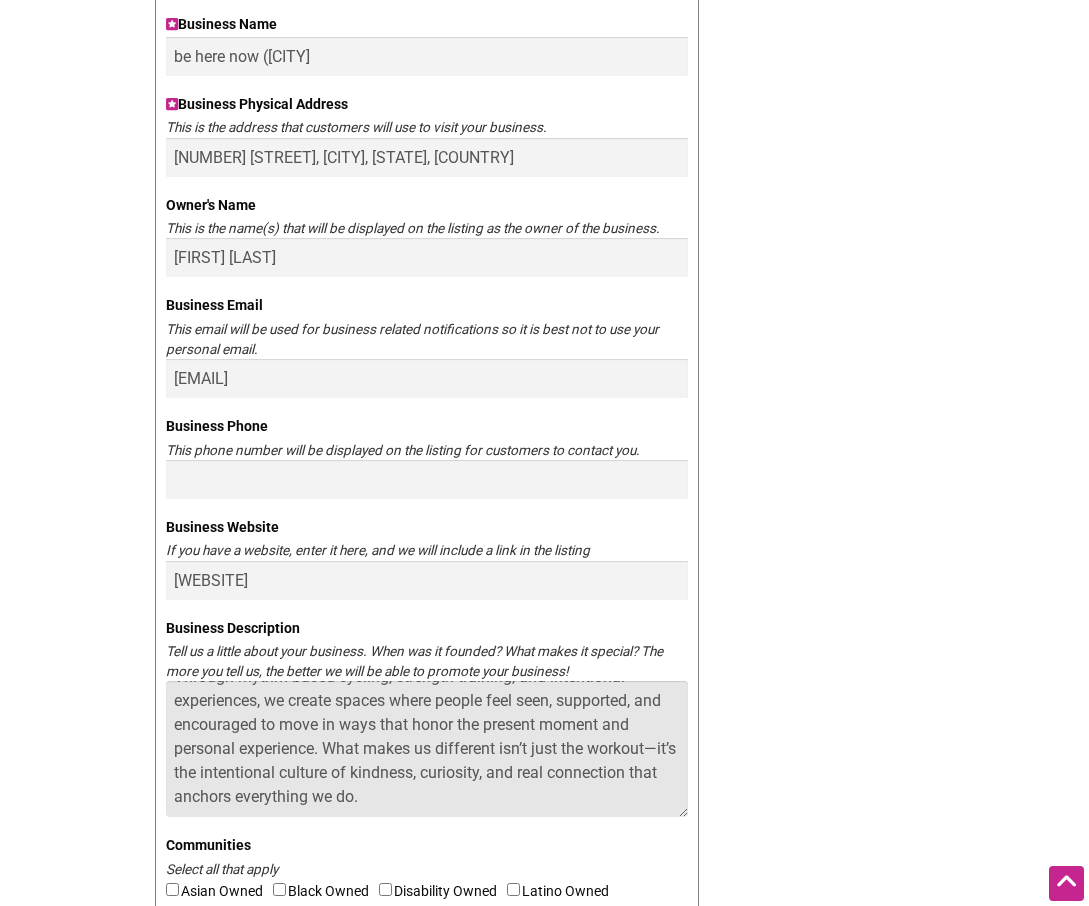 drag, startPoint x: 662, startPoint y: 749, endPoint x: 648, endPoint y: 749, distance: 14 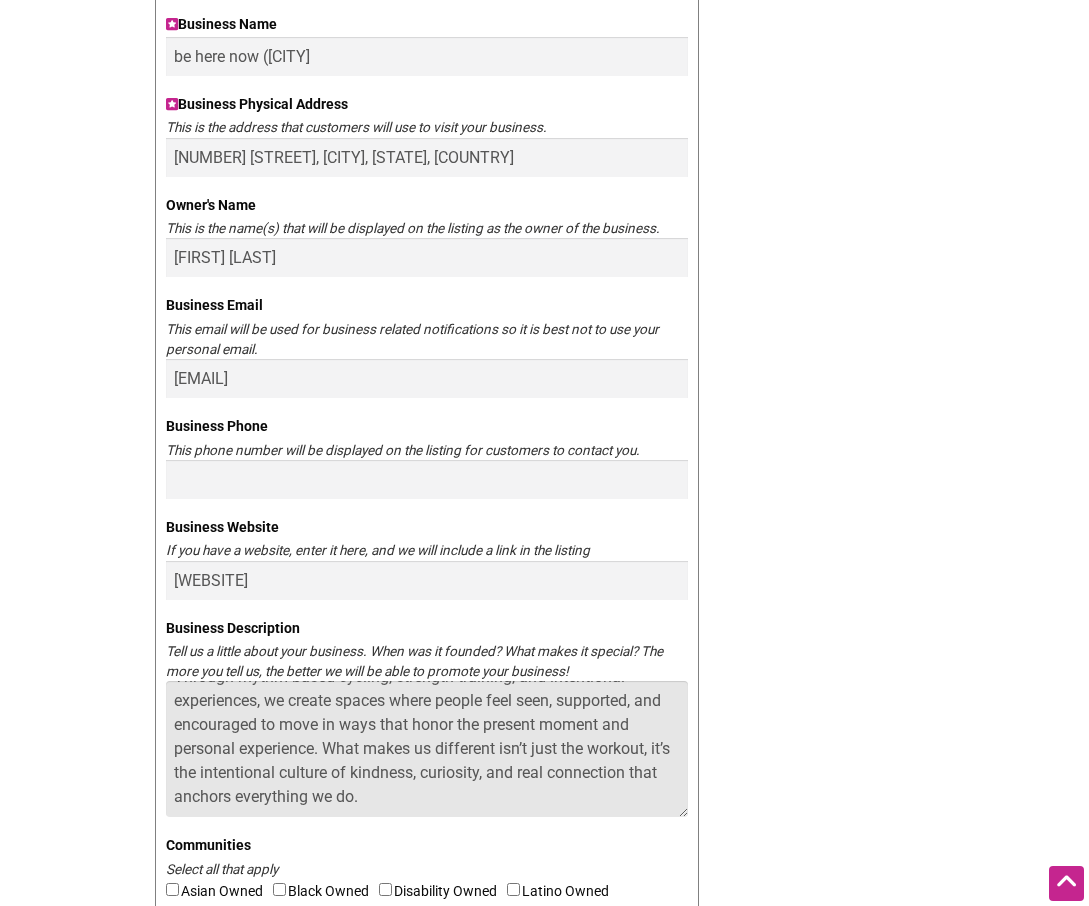 click on "Be Here Now is a movement and community space built on the belief that community is essential to our wellness. As a former nurse and after the last 10 years in [CITY] fitness spaces, I recognize that finding movement we enjoy and feel connected to is one tool towards are own wellness, alongside having community and in person connection. Through rhythm-based cycling, strength training, and intentional experiences, we create spaces where people feel seen, supported, and encouraged to move in ways that honor the present moment and personal experience. What makes us different isn’t just the workout, it’s the intentional culture of kindness, curiosity, and real connection that anchors everything we do." at bounding box center (427, 749) 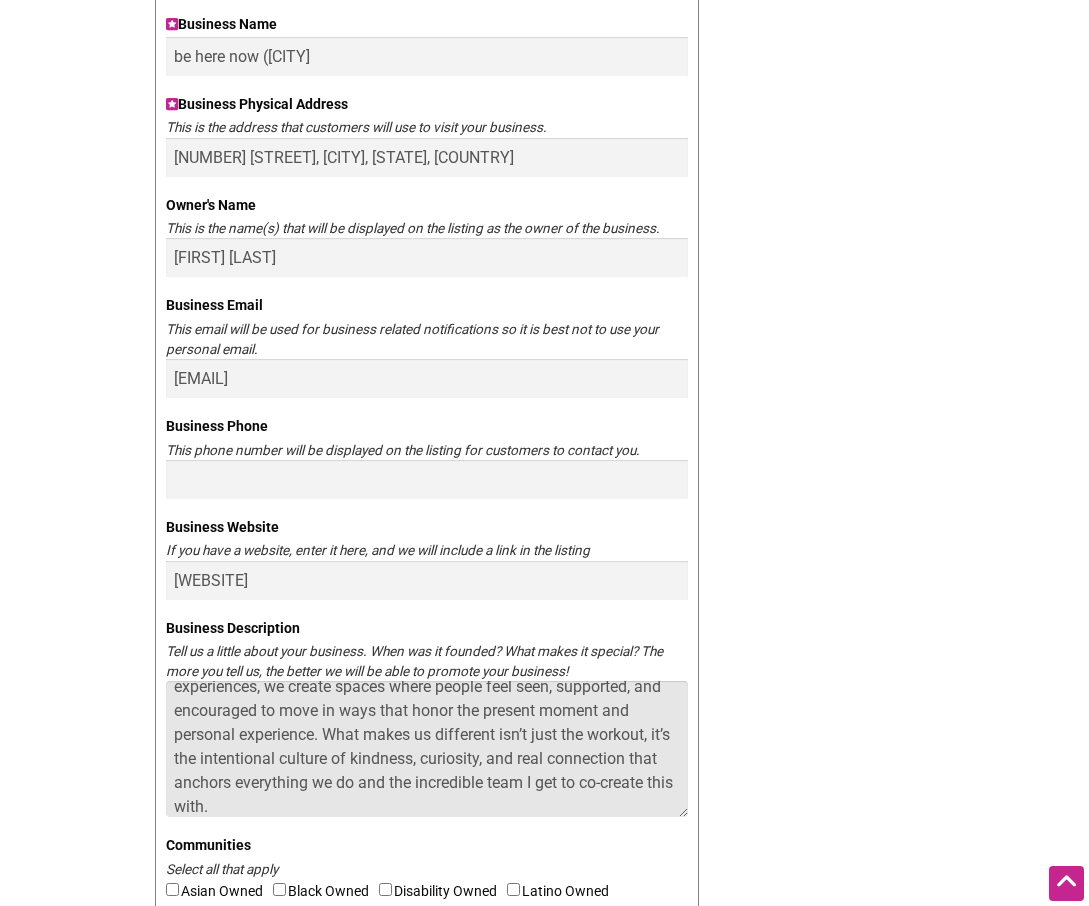 scroll, scrollTop: 168, scrollLeft: 0, axis: vertical 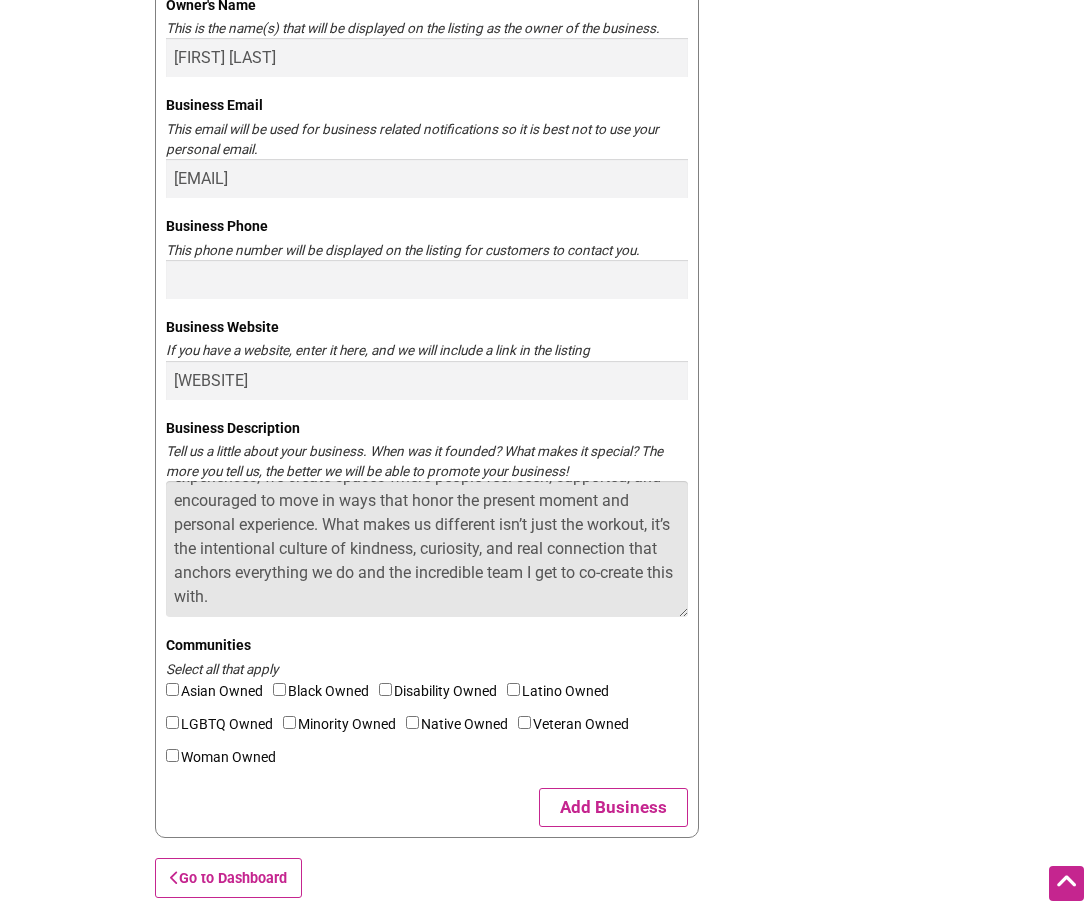 type on "Be Here Now is a movement and community space built on the belief that community is essential to our wellness. As a former nurse and after the last 10 years in [CITY] fitness spaces, I recognize that finding movement we enjoy and feel connected to is one tool towards are own wellness, alongside having community and in person connection. Through rhythm-based cycling, strength training, and intentional experiences, we create spaces where people feel seen, supported, and encouraged to move in ways that honor the present moment and personal experience. What makes us different isn’t just the workout, it’s the intentional culture of kindness, curiosity, and real connection that anchors everything we do and the incredible team I get to co-create this with." 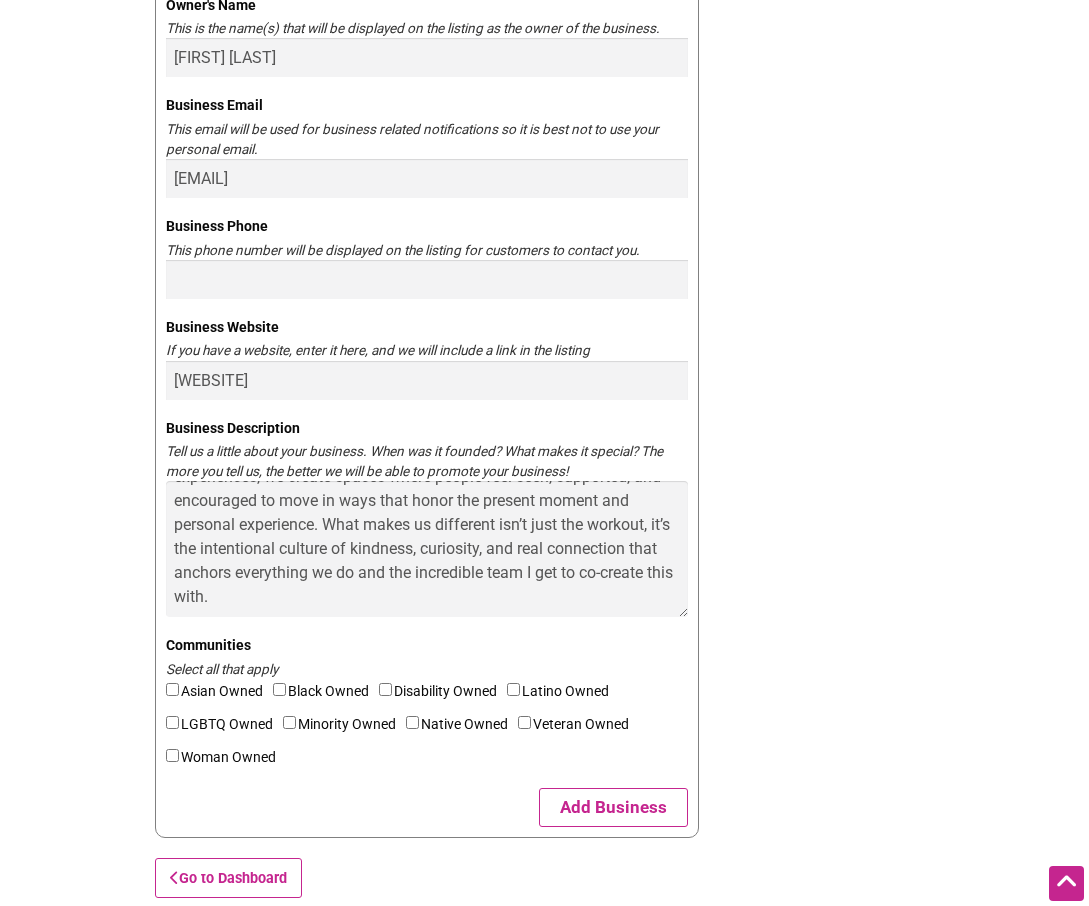 click on "Woman Owned" at bounding box center (172, 755) 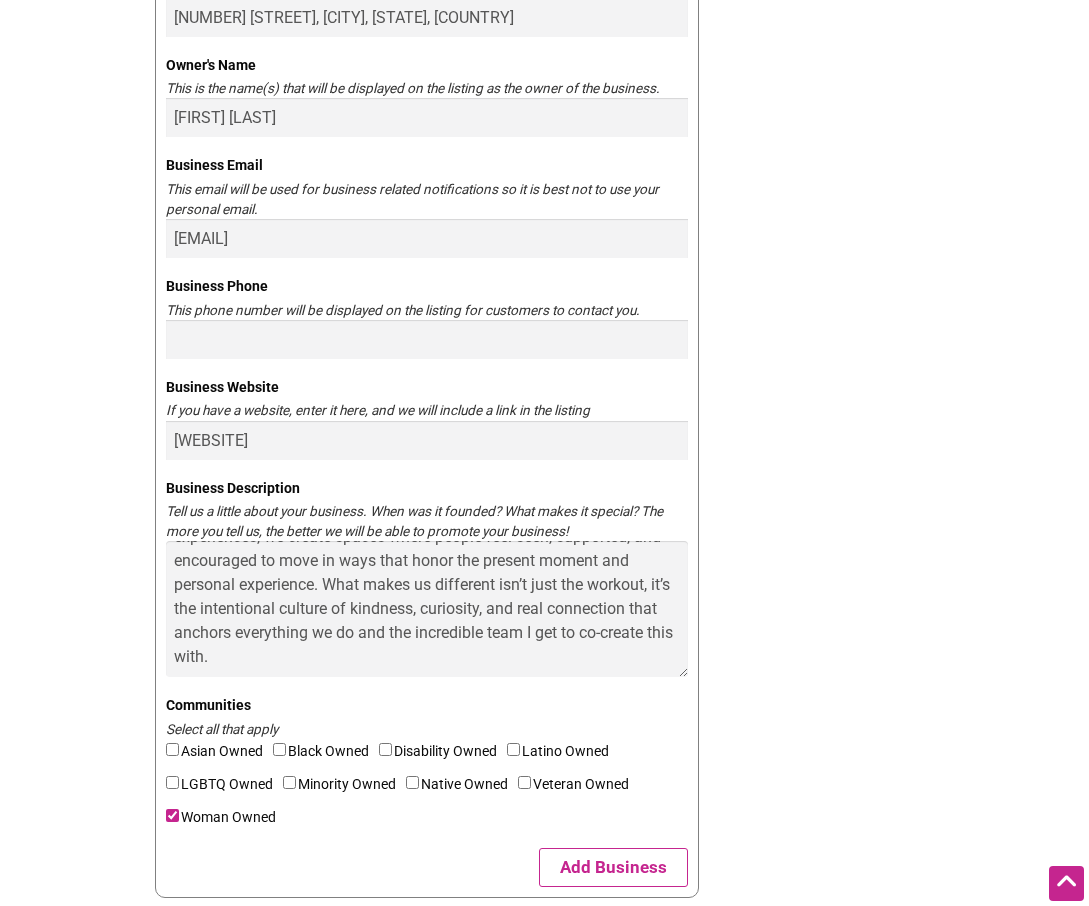 scroll, scrollTop: 862, scrollLeft: 0, axis: vertical 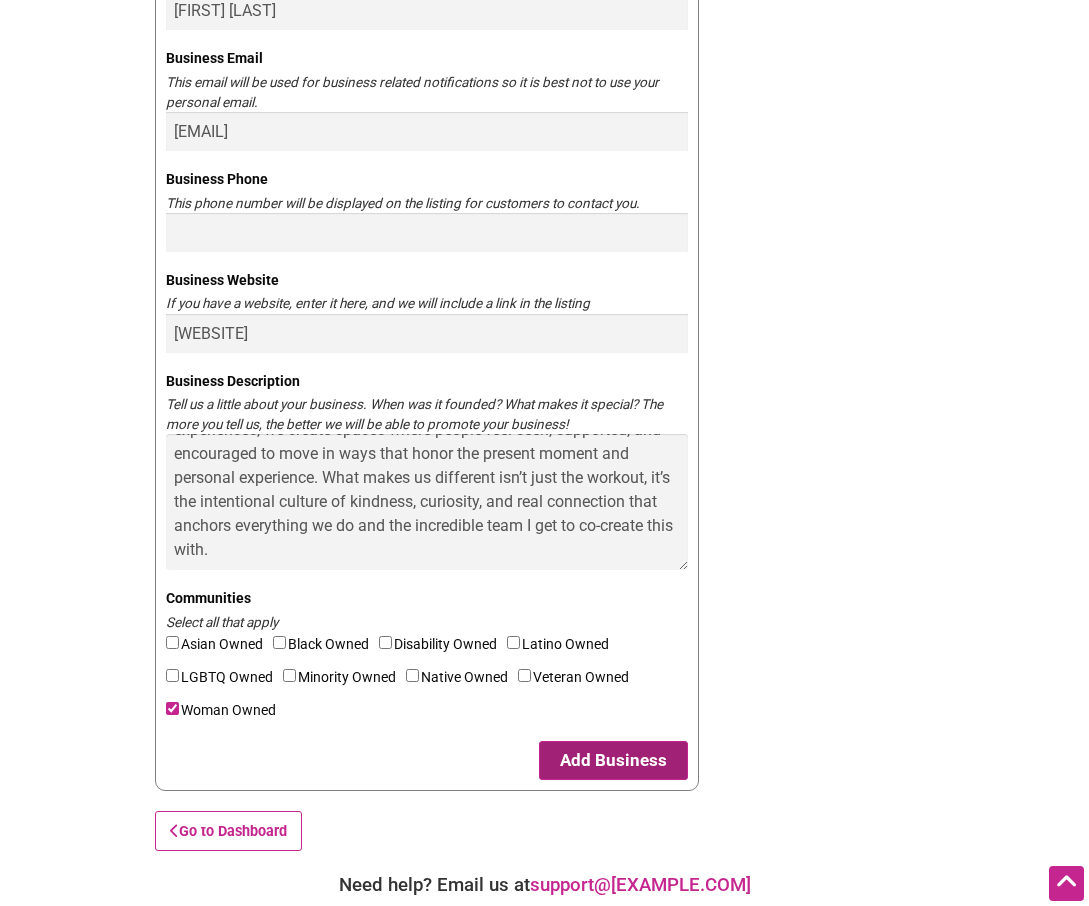 click on "Add Business" at bounding box center [613, 760] 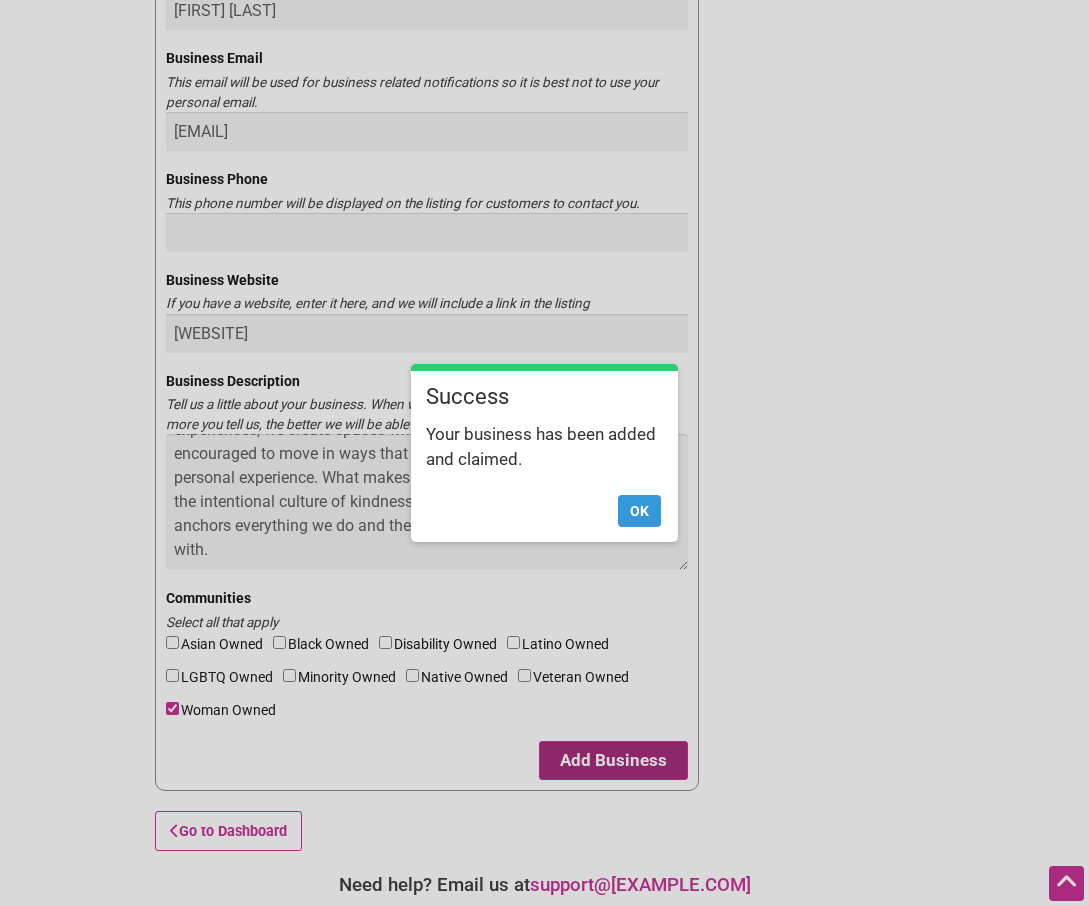 scroll, scrollTop: 963, scrollLeft: 0, axis: vertical 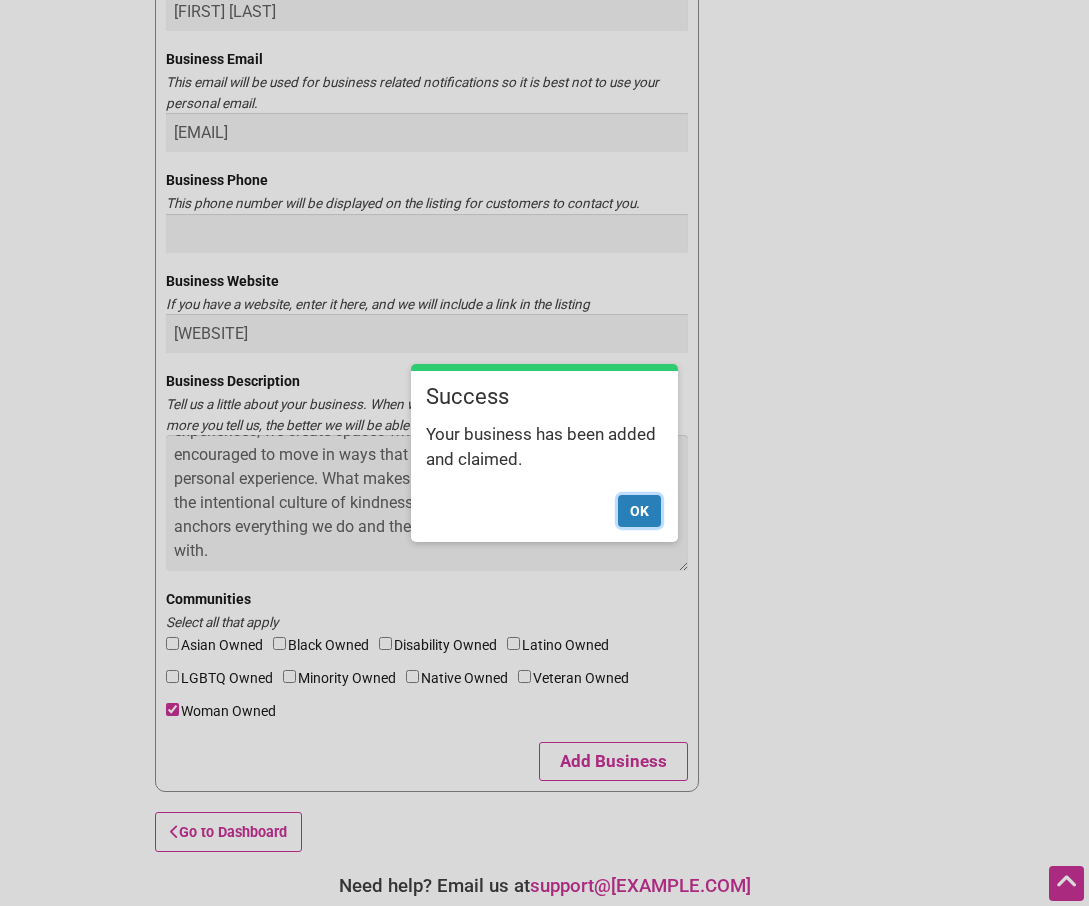 click on "Ok" at bounding box center (639, 511) 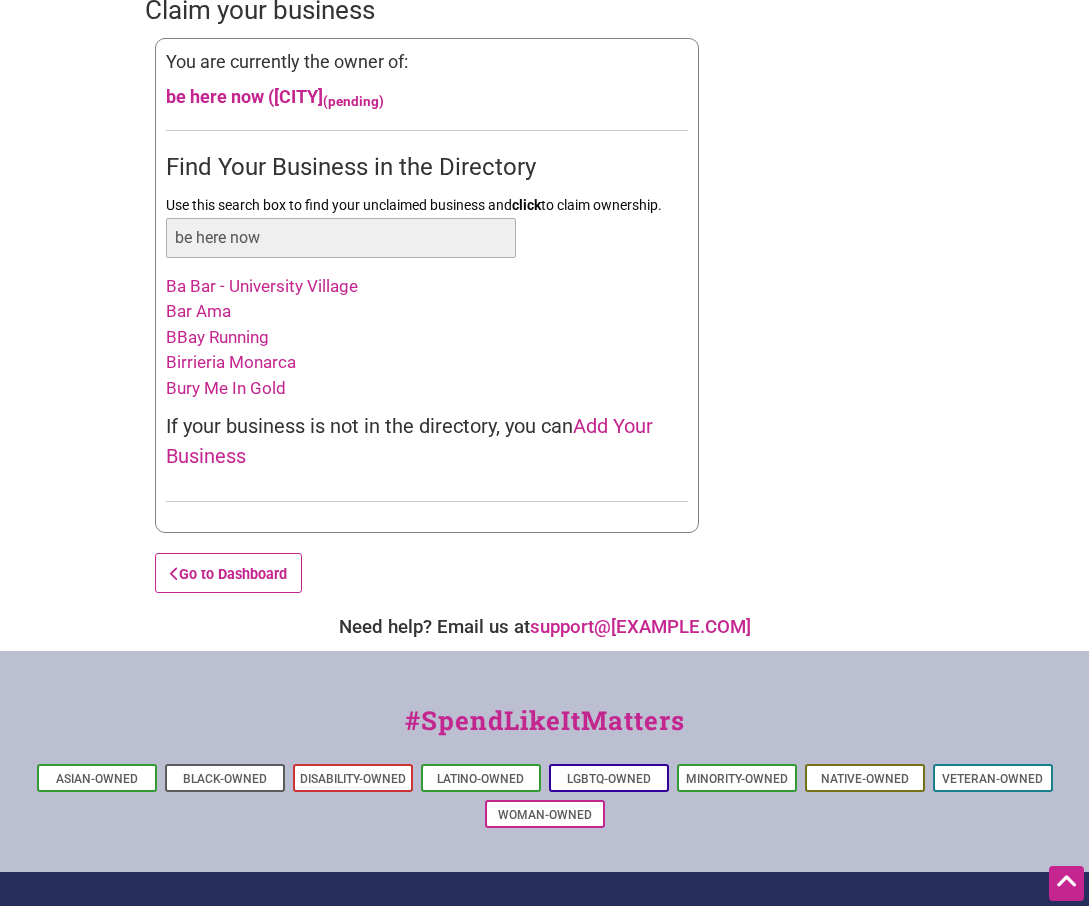 scroll, scrollTop: 0, scrollLeft: 0, axis: both 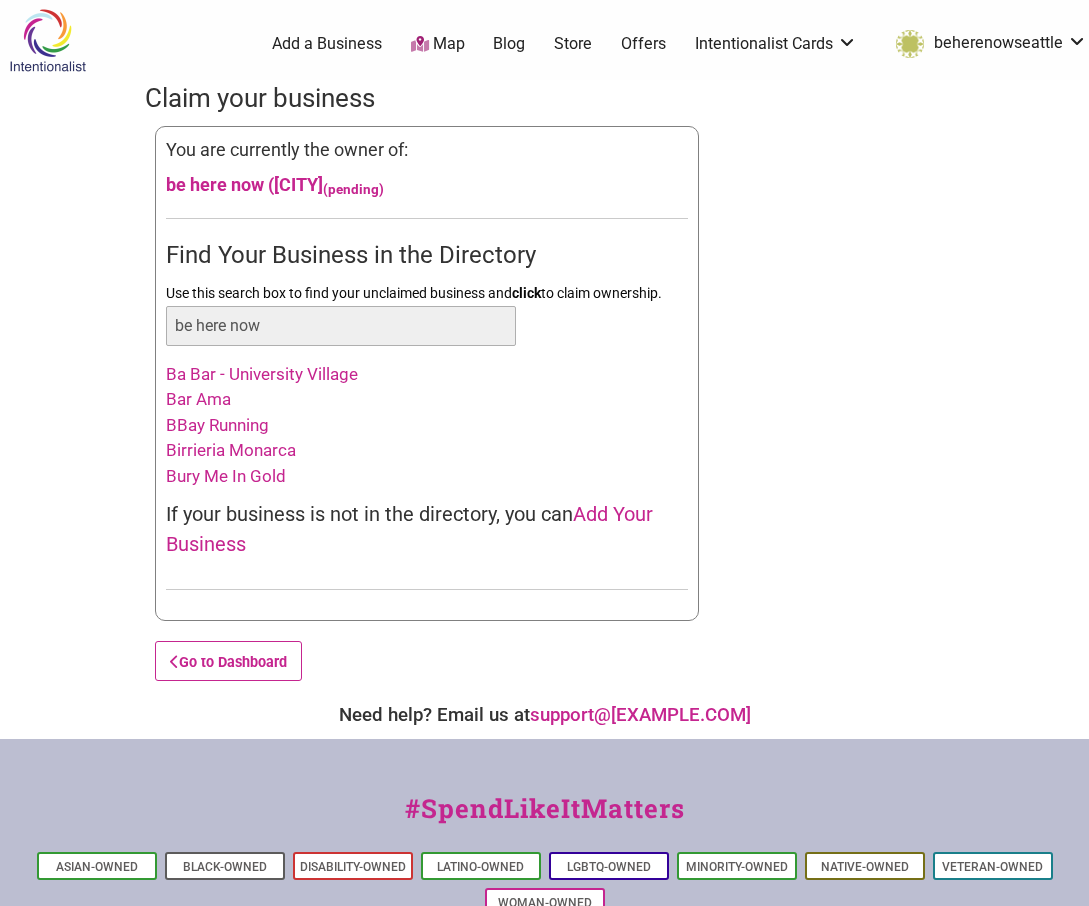 click on "be here now" at bounding box center [341, 326] 